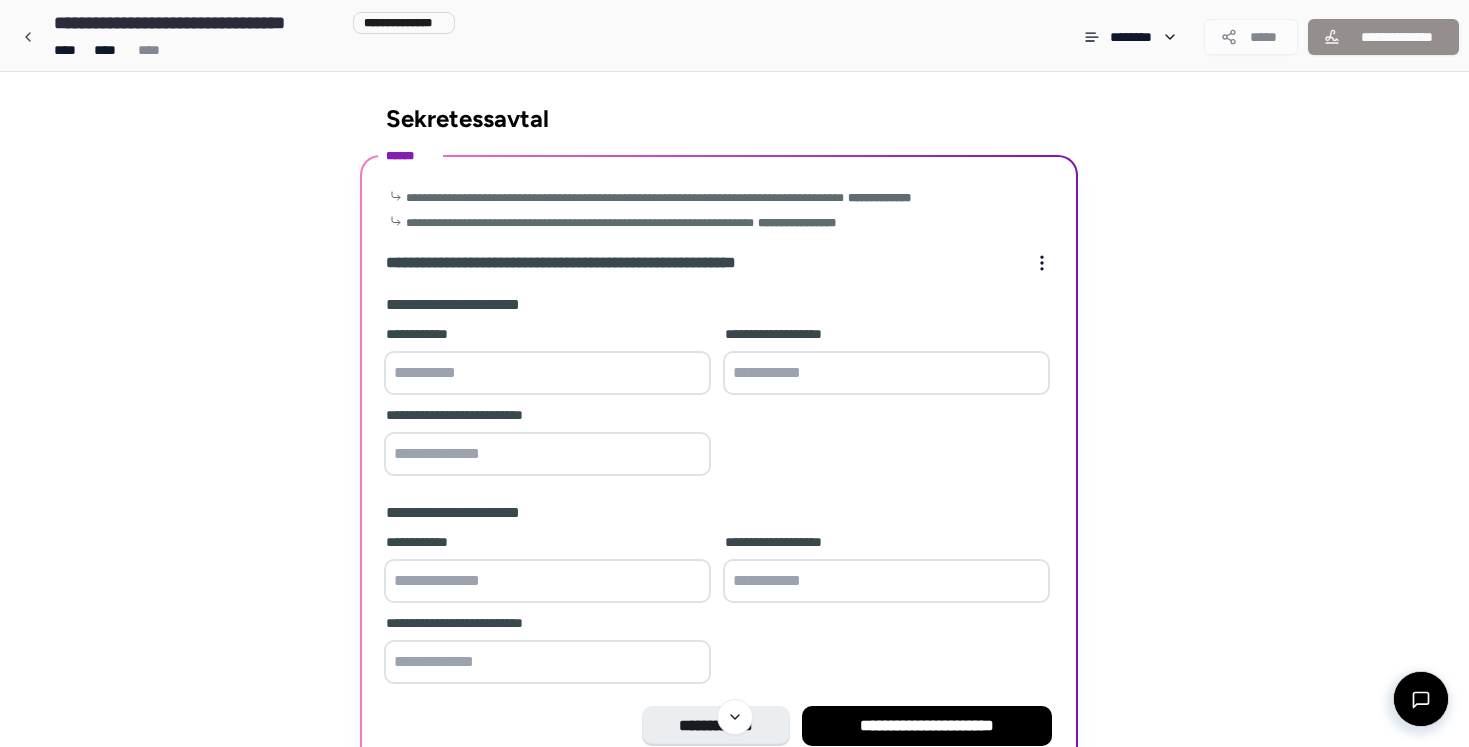 scroll, scrollTop: 0, scrollLeft: 0, axis: both 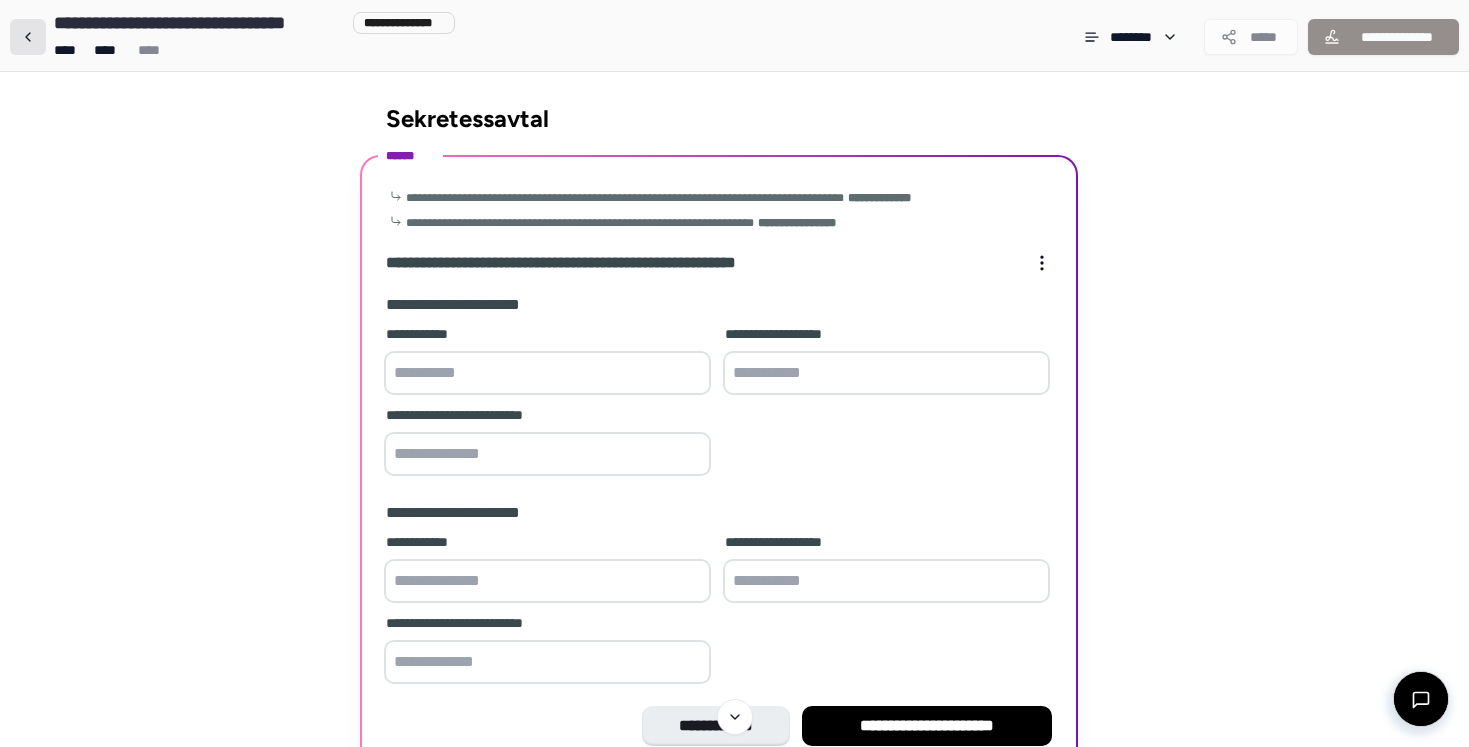 click at bounding box center (28, 37) 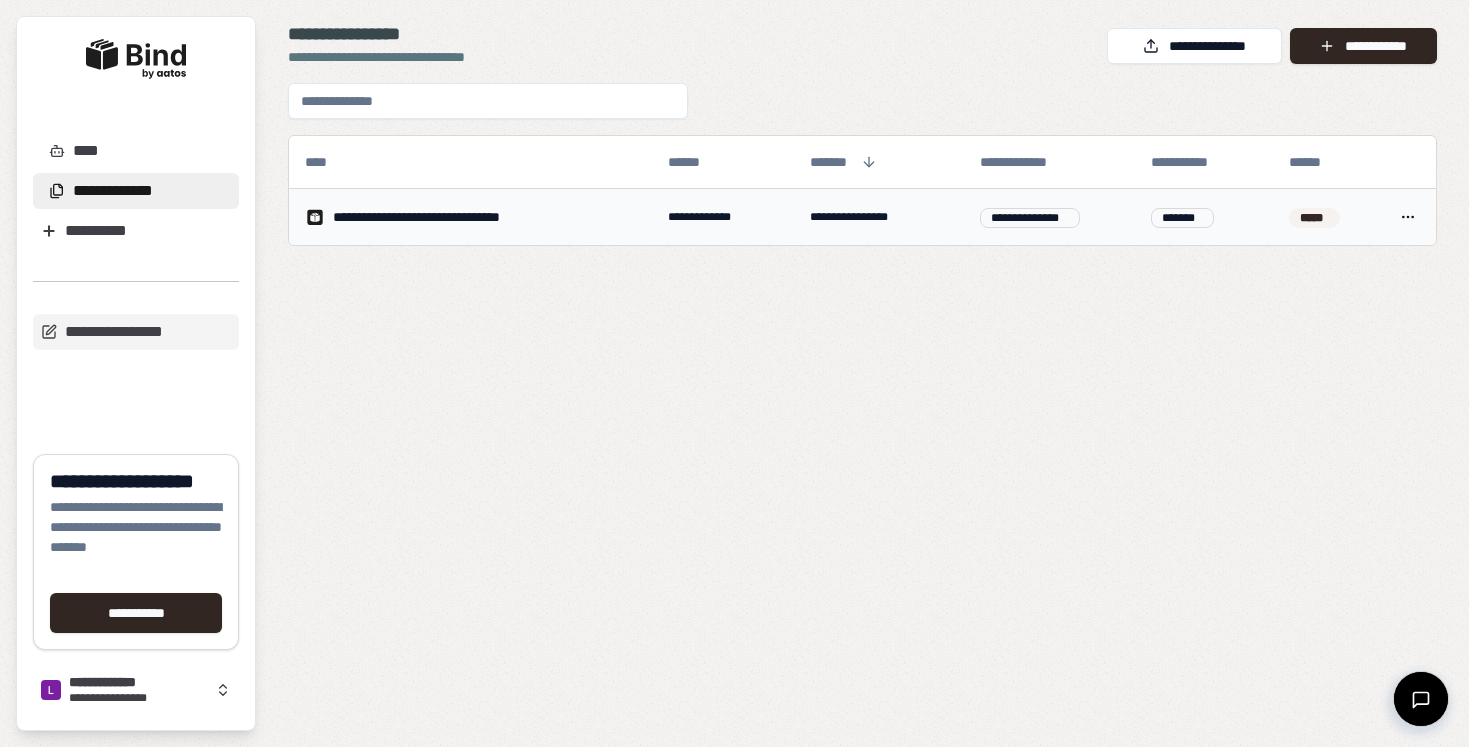click on "**********" at bounding box center (443, 217) 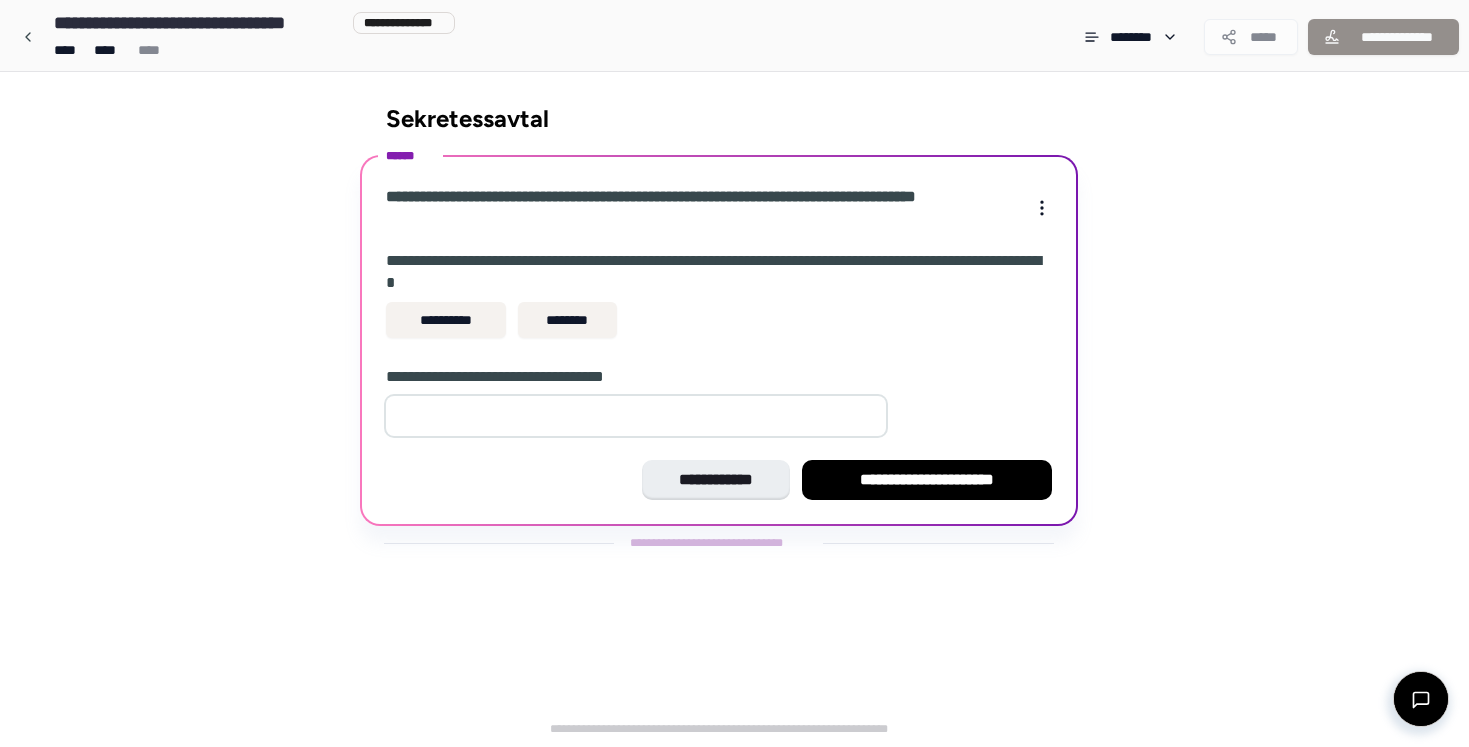 click at bounding box center (636, 416) 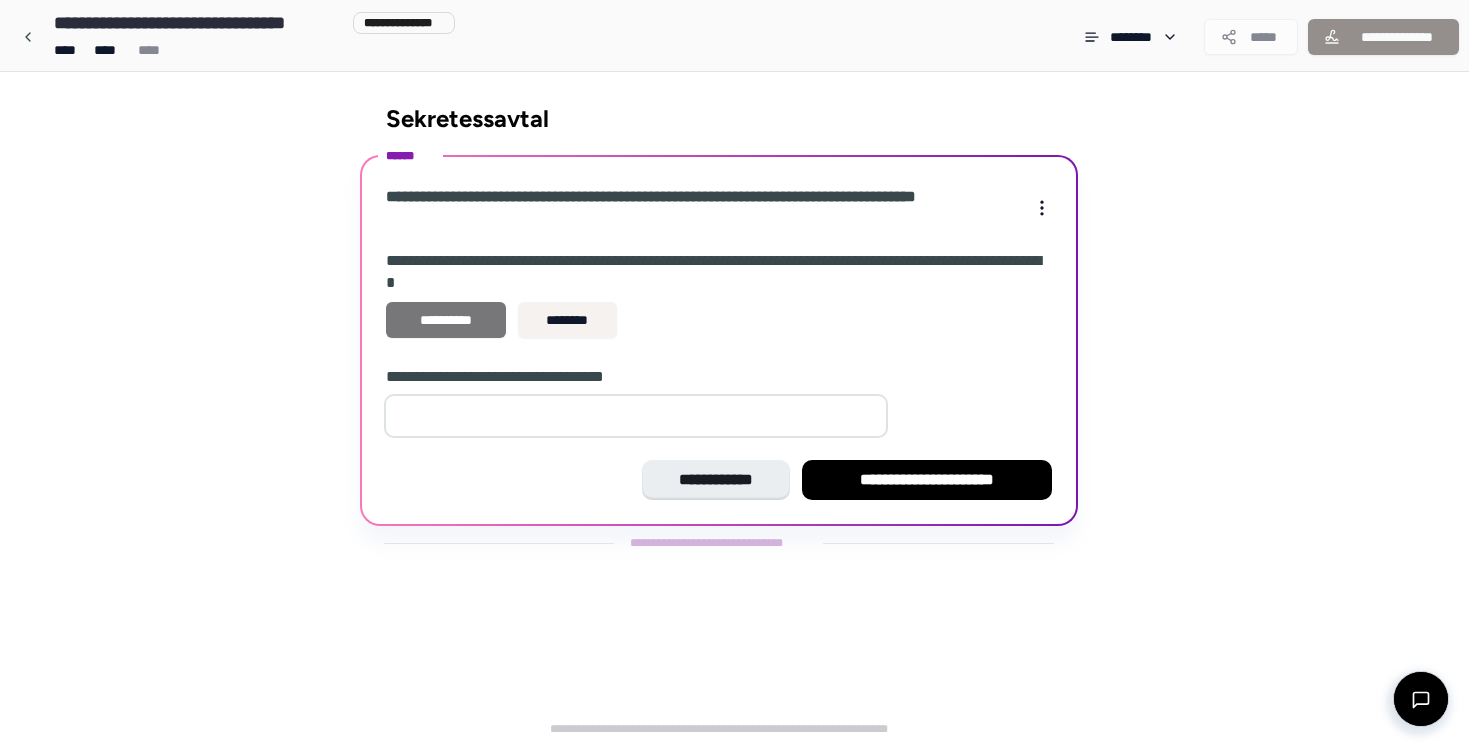 click on "**********" at bounding box center (446, 320) 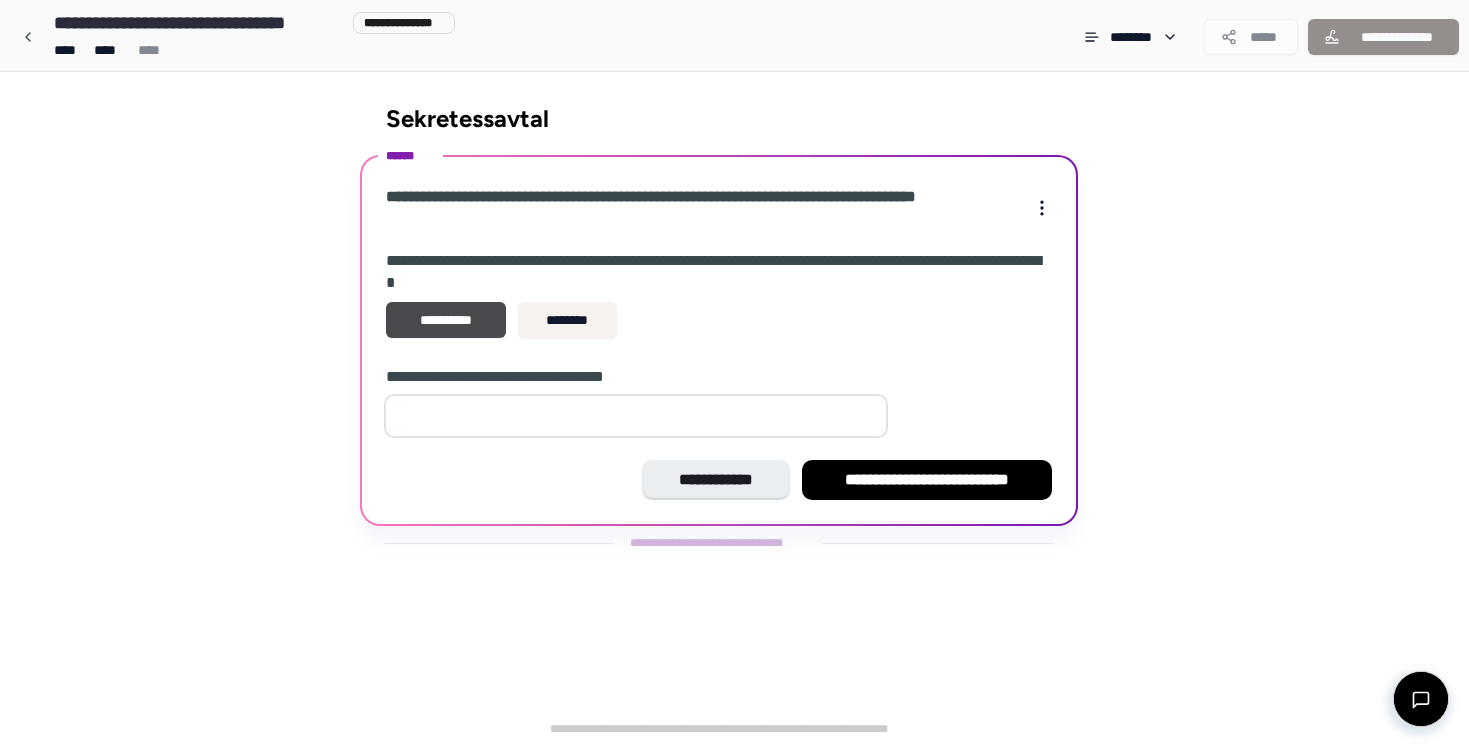 click at bounding box center [636, 416] 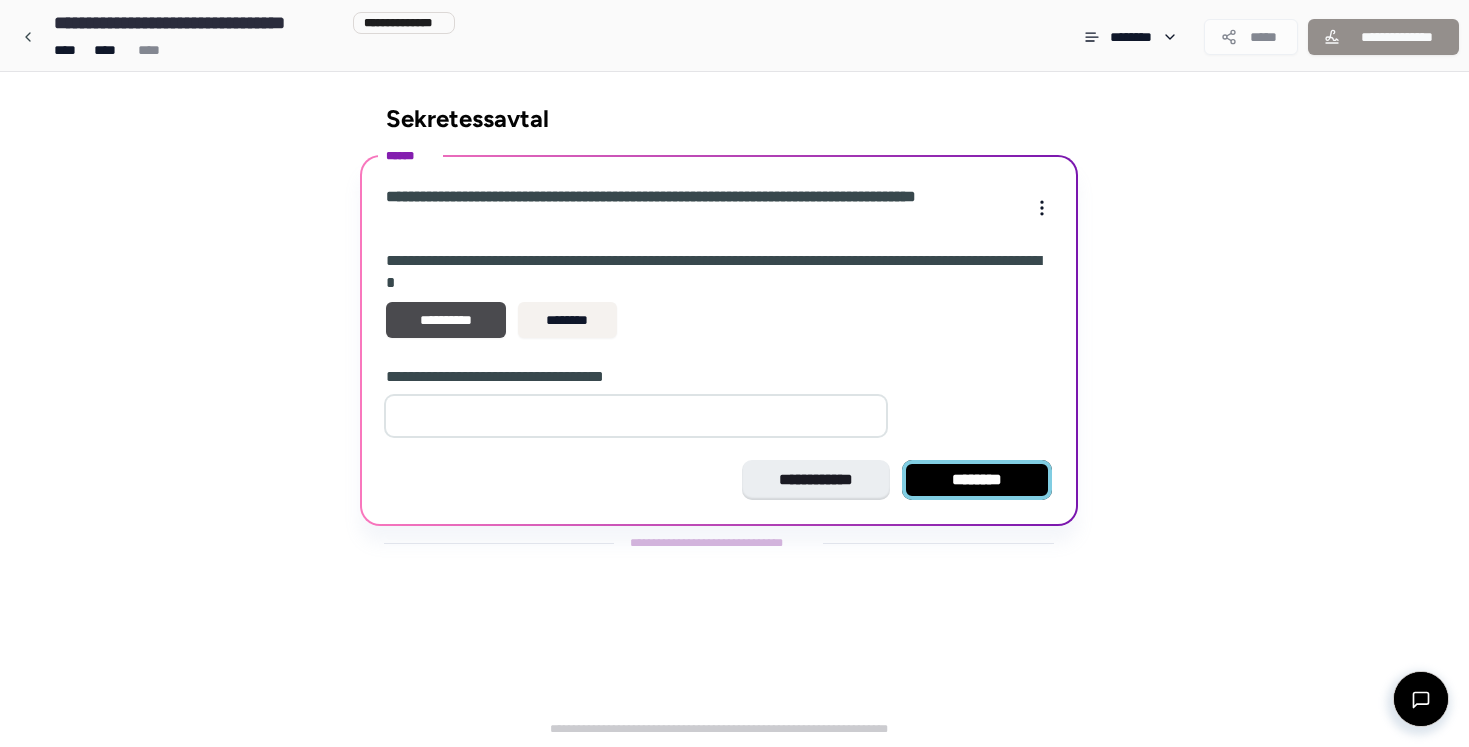 type on "*" 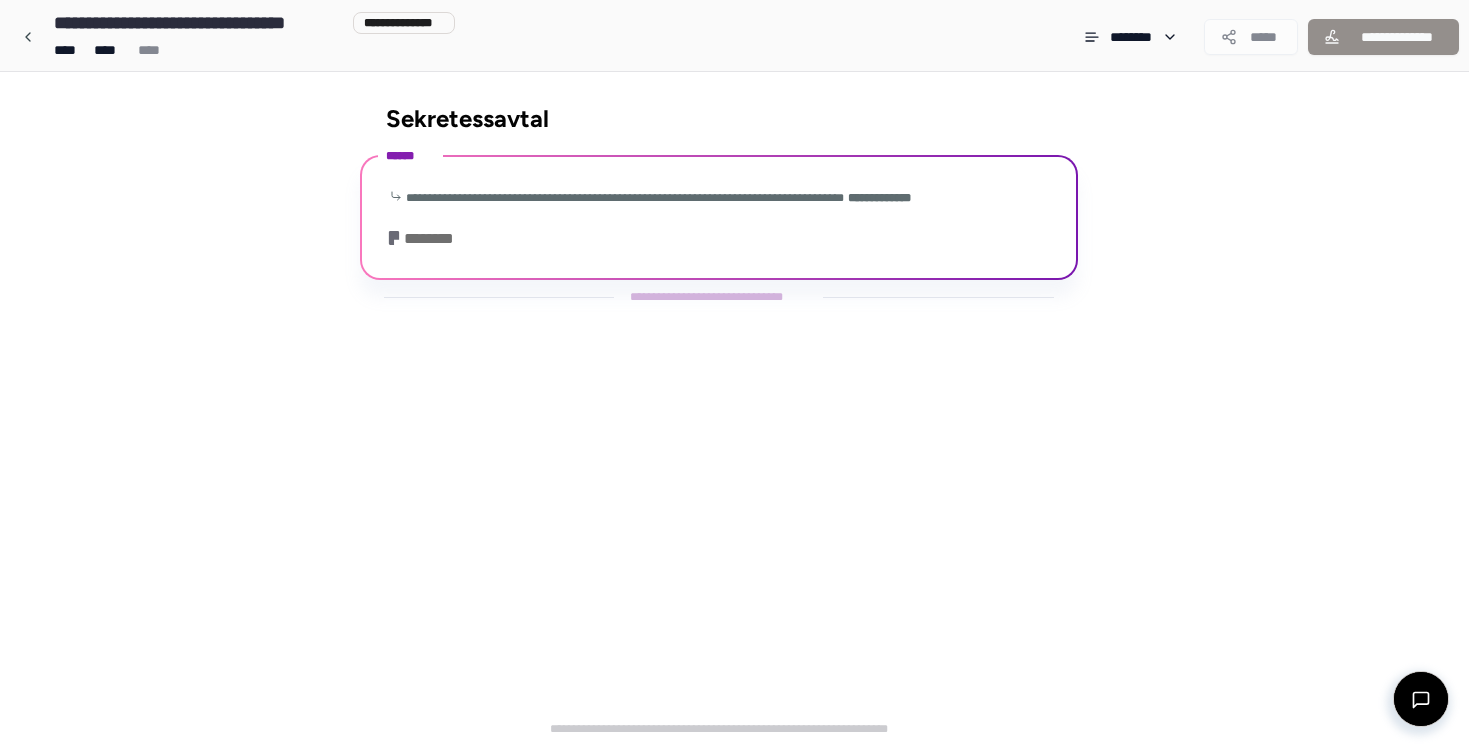 scroll, scrollTop: 0, scrollLeft: 0, axis: both 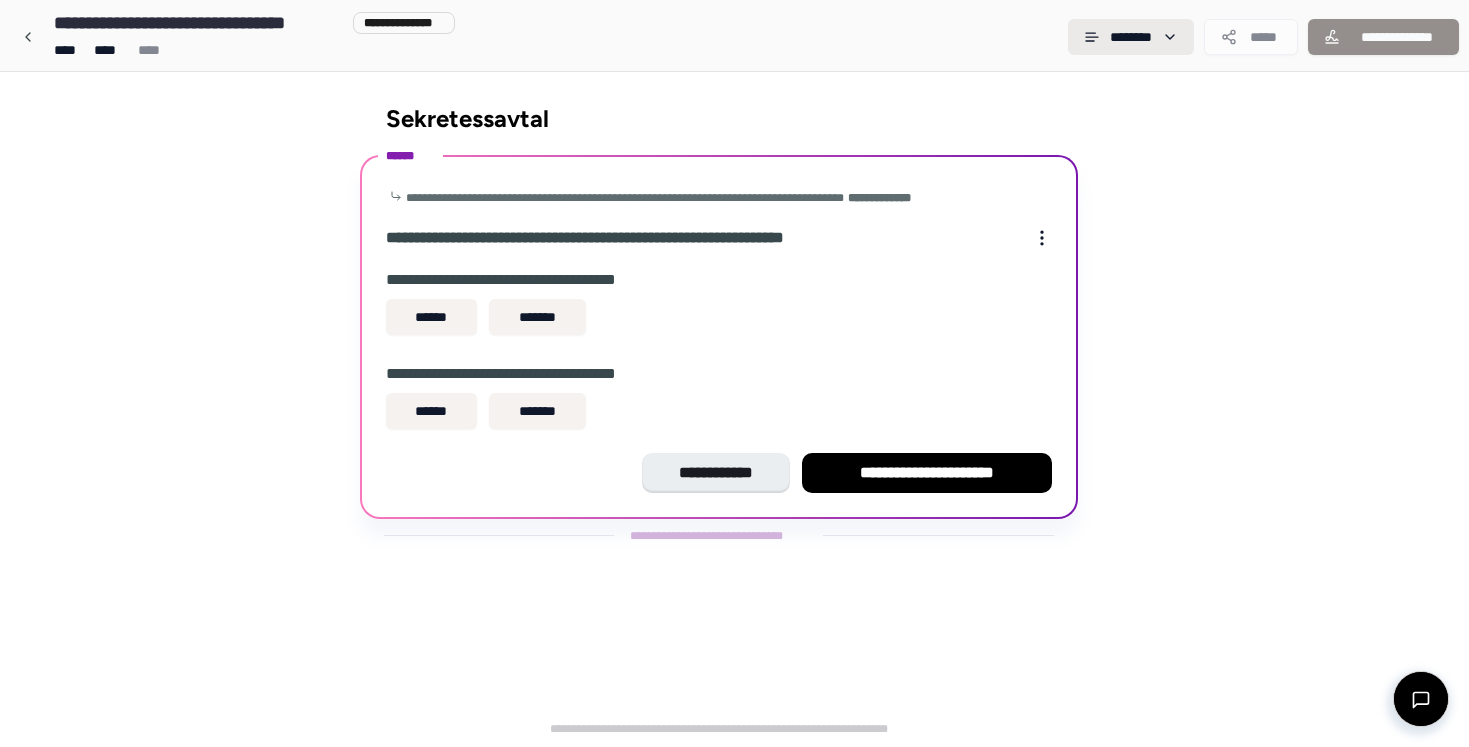 click on "Sekretessavtal" at bounding box center [719, 118] 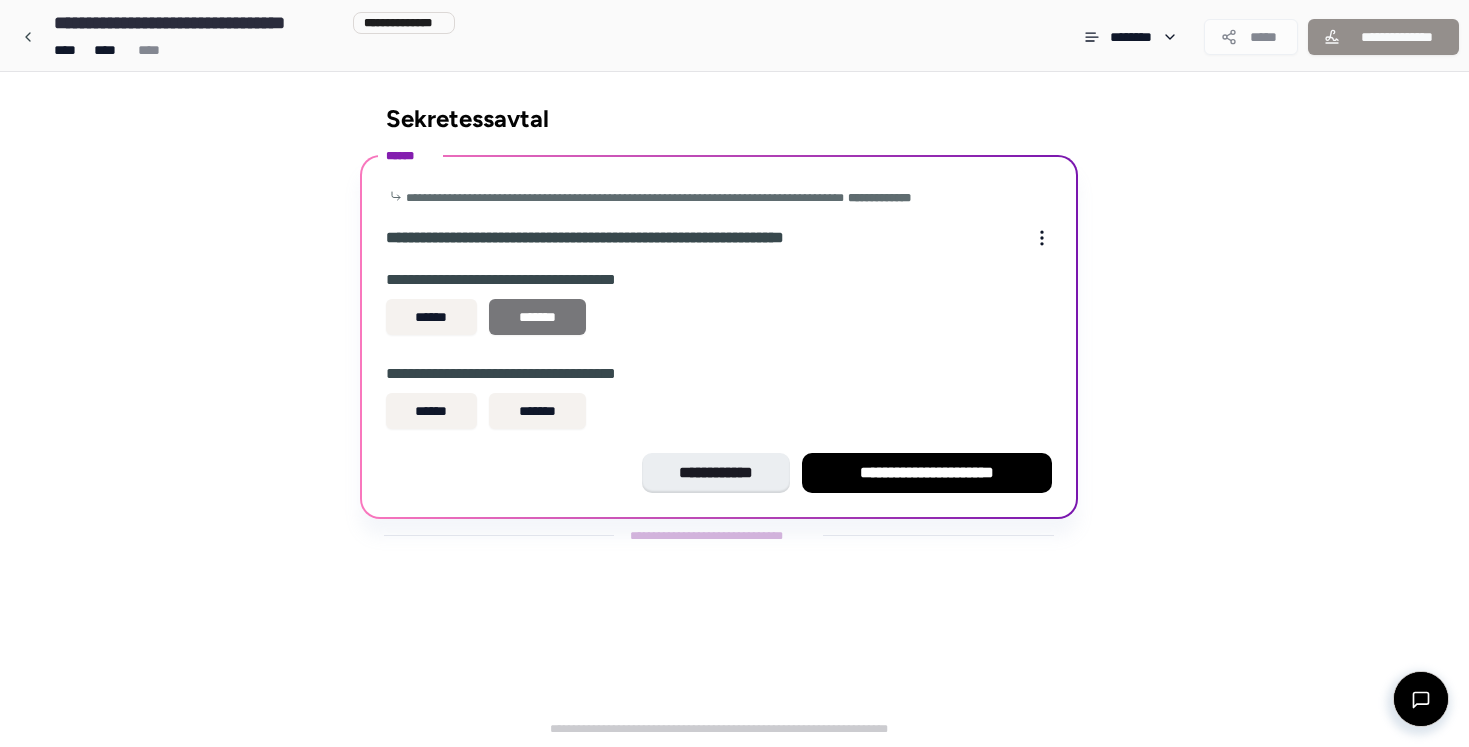 click on "*******" at bounding box center (537, 317) 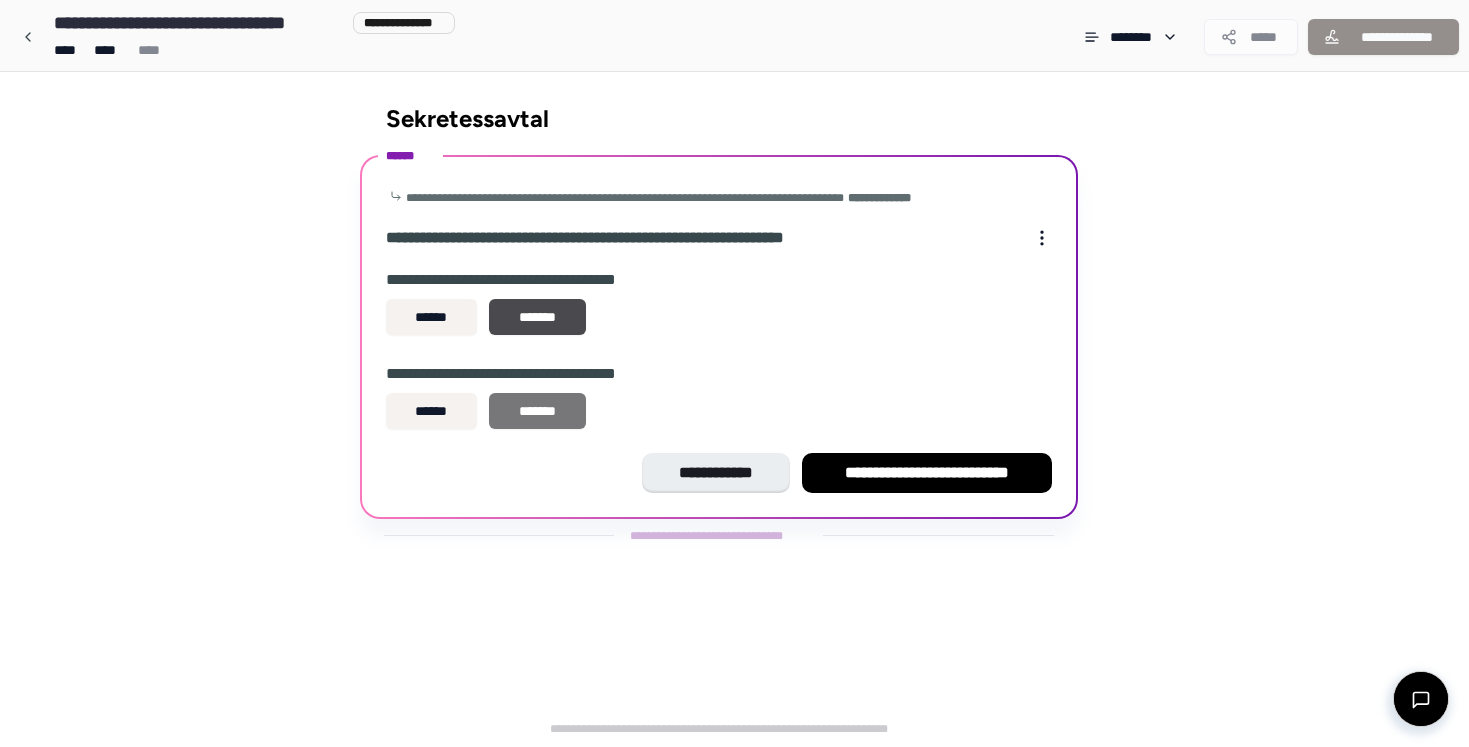click on "*******" at bounding box center [537, 411] 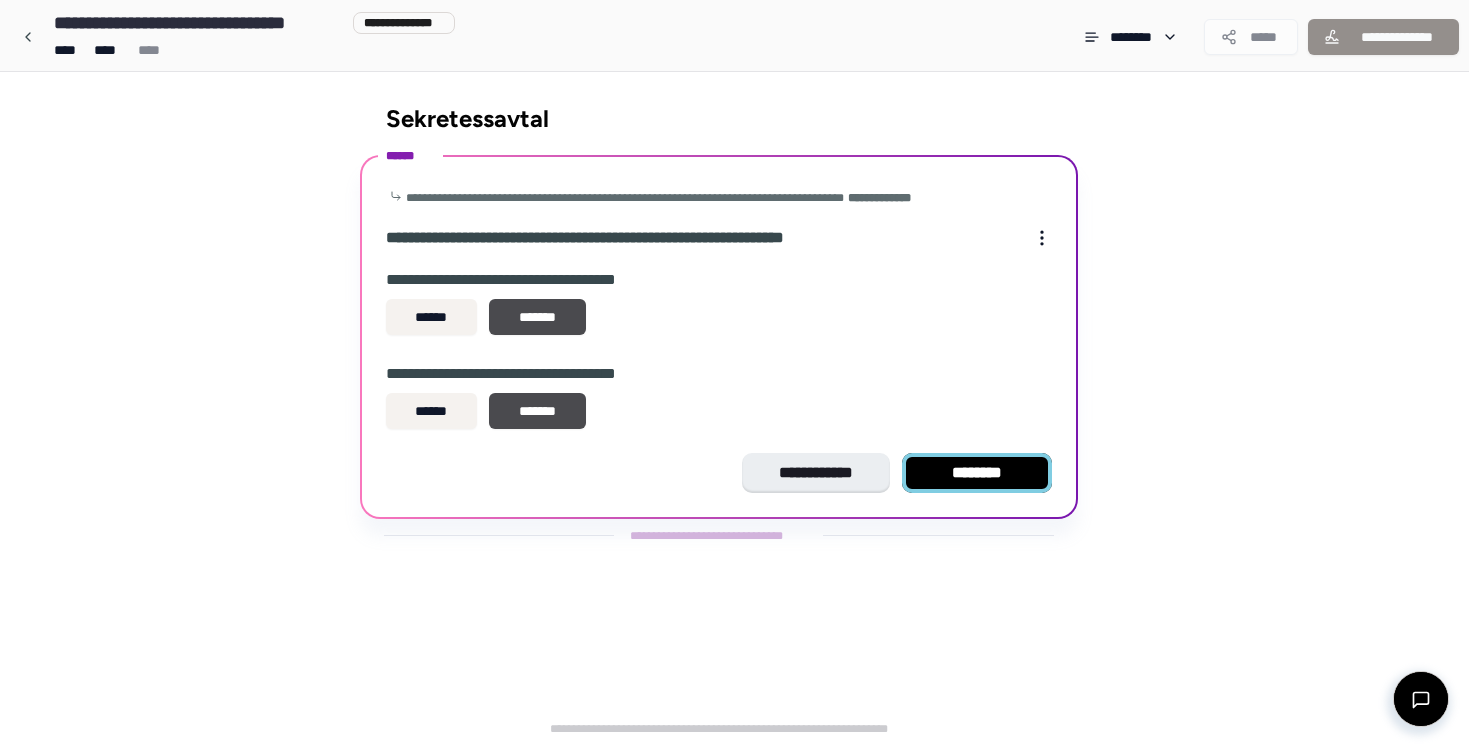 click on "********" at bounding box center [977, 473] 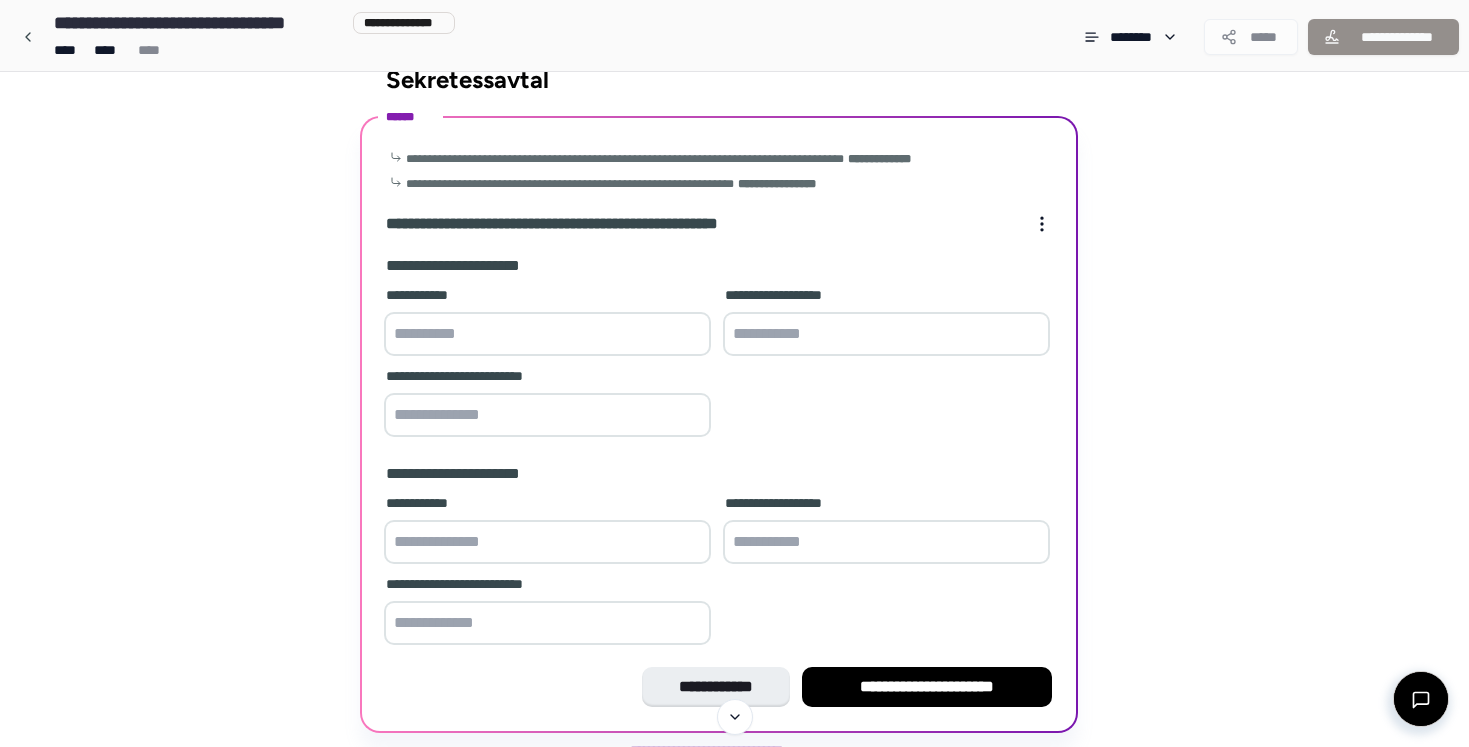 scroll, scrollTop: 87, scrollLeft: 0, axis: vertical 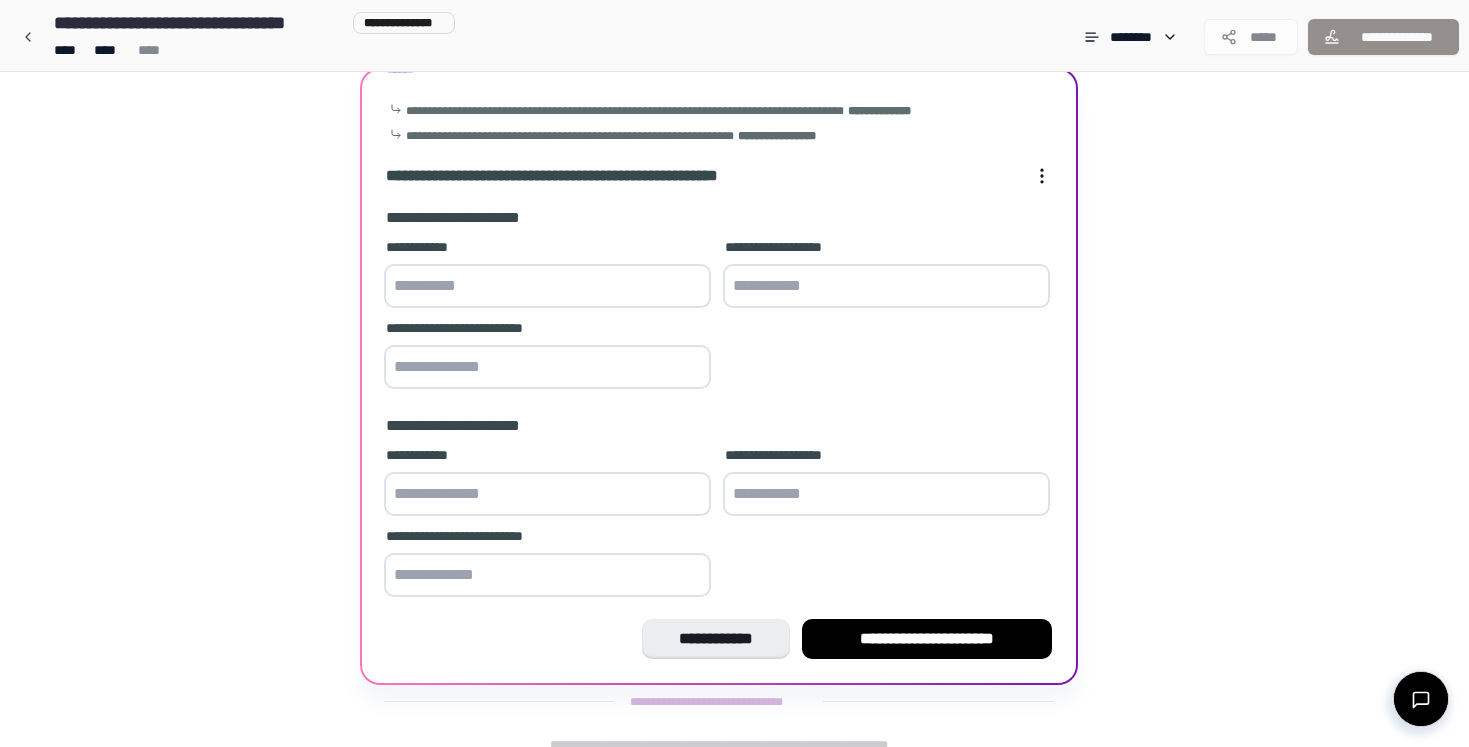 click at bounding box center [547, 286] 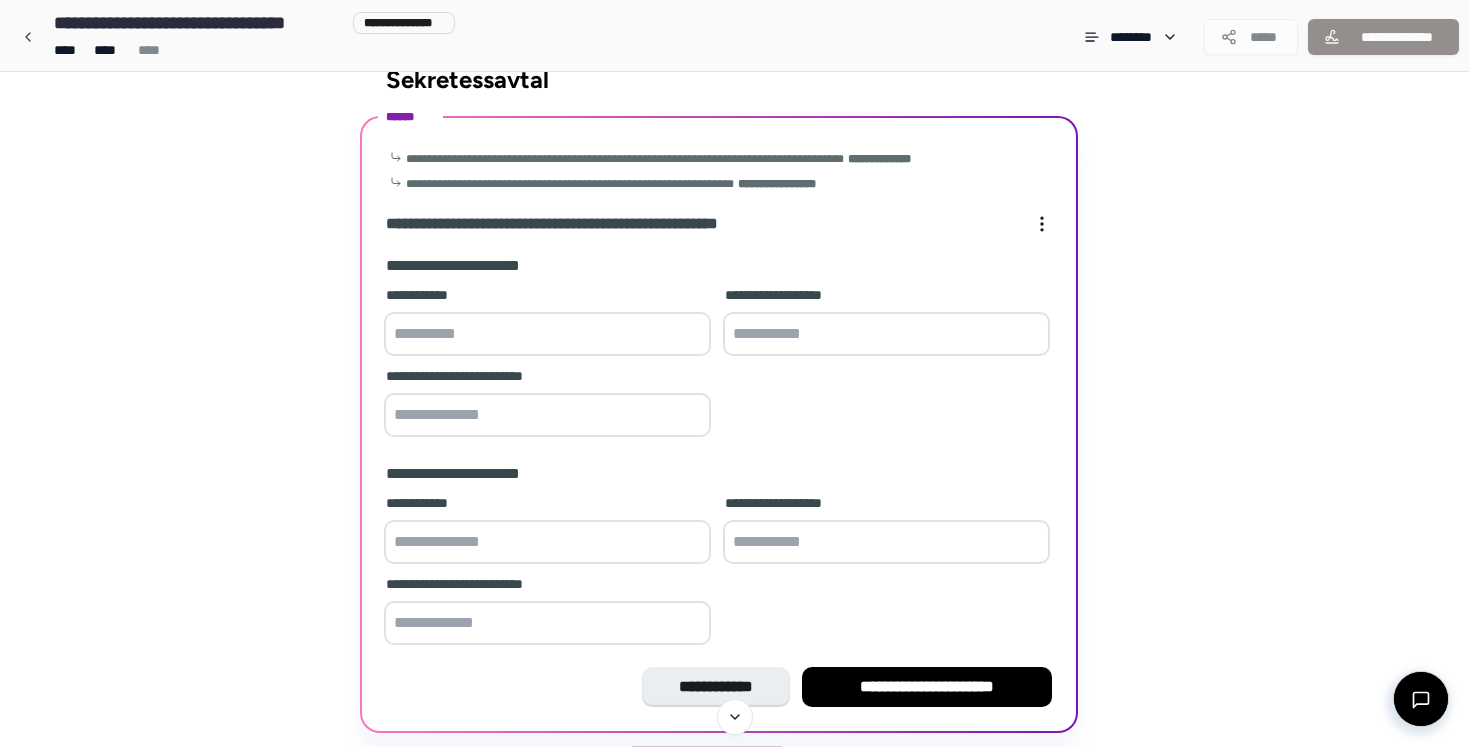 scroll, scrollTop: 38, scrollLeft: 0, axis: vertical 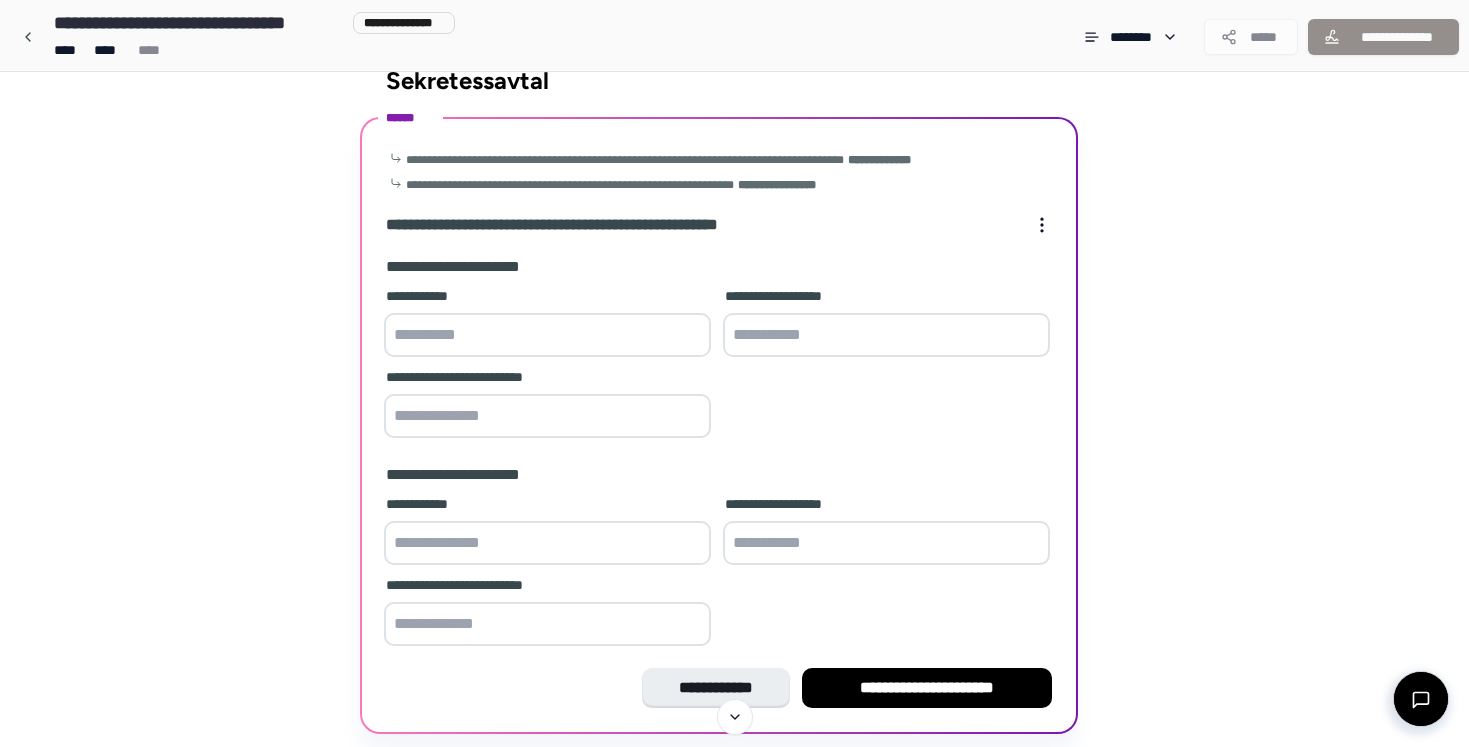click at bounding box center (886, 543) 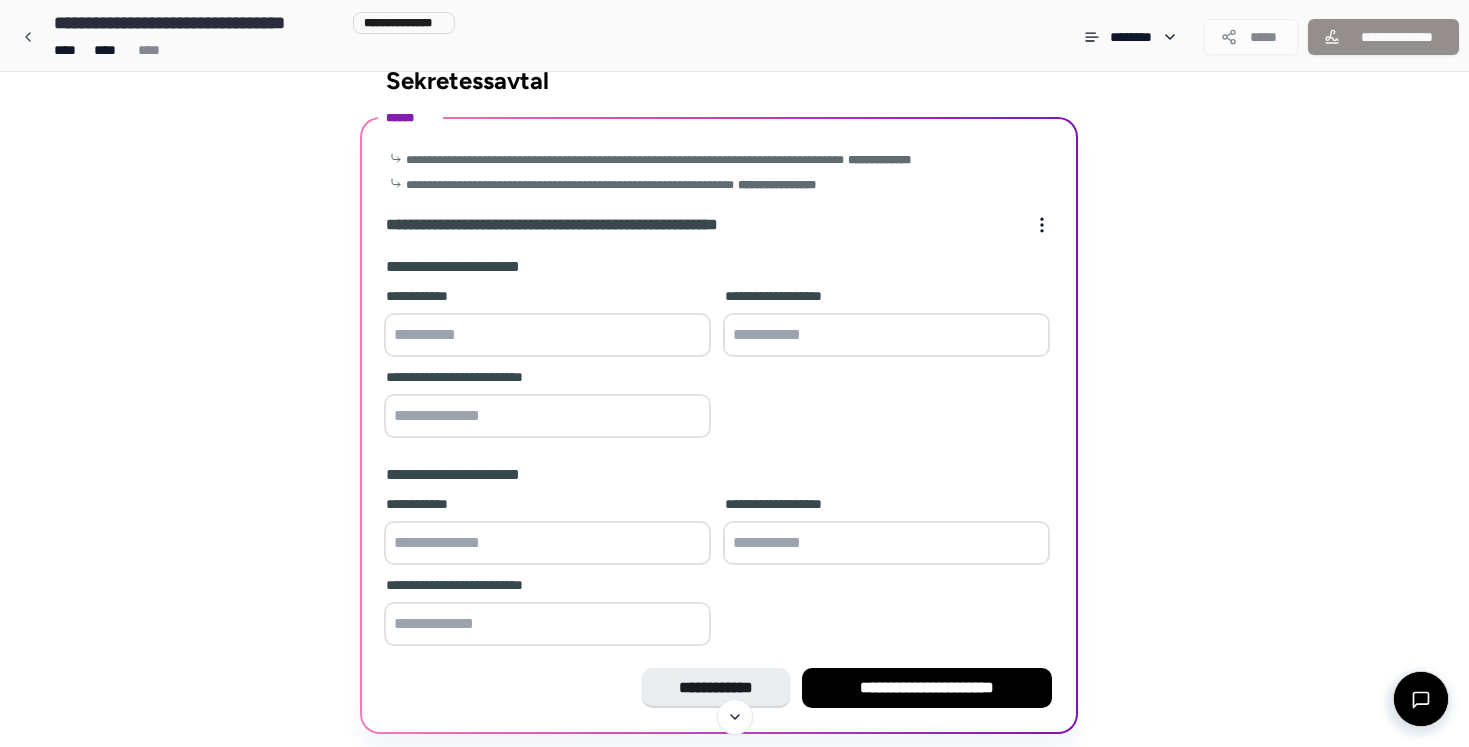 click at bounding box center [547, 335] 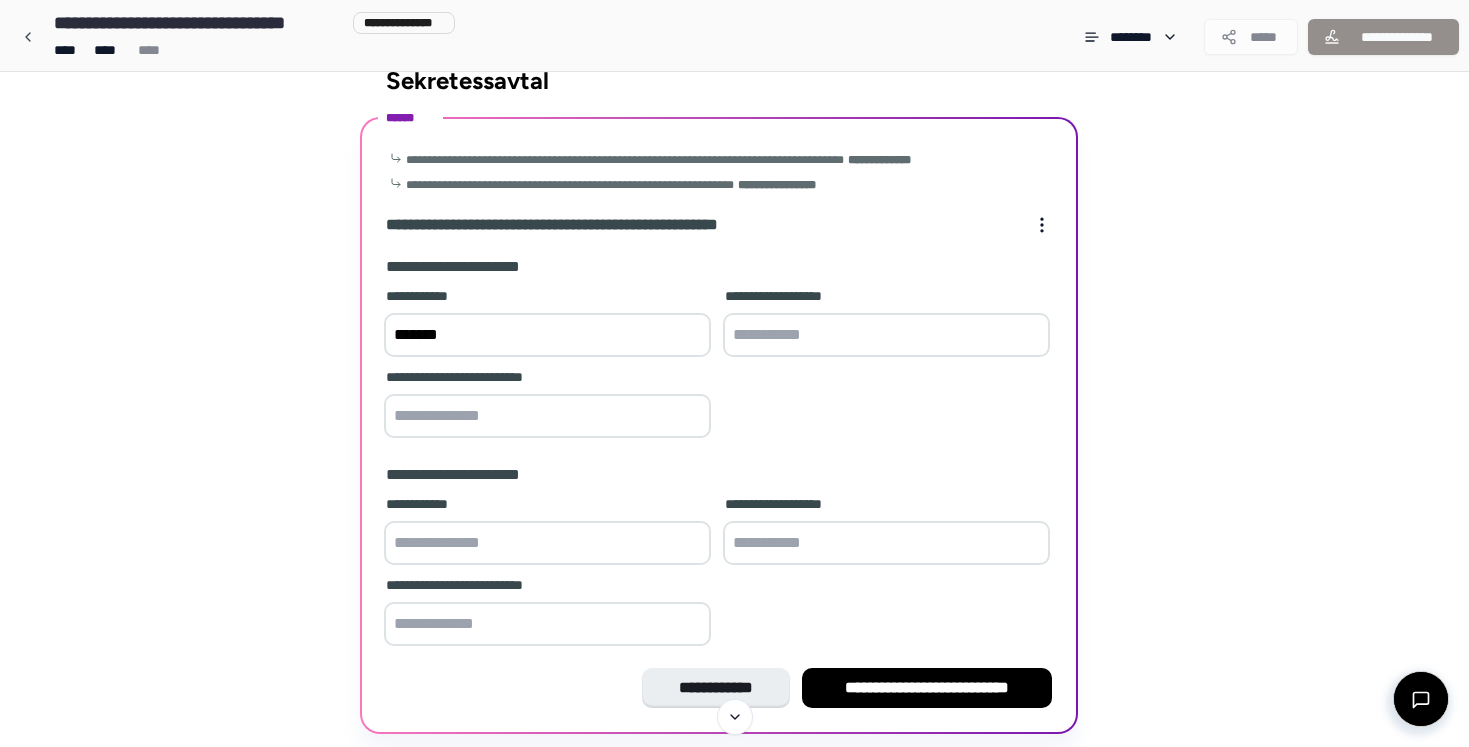 type on "*******" 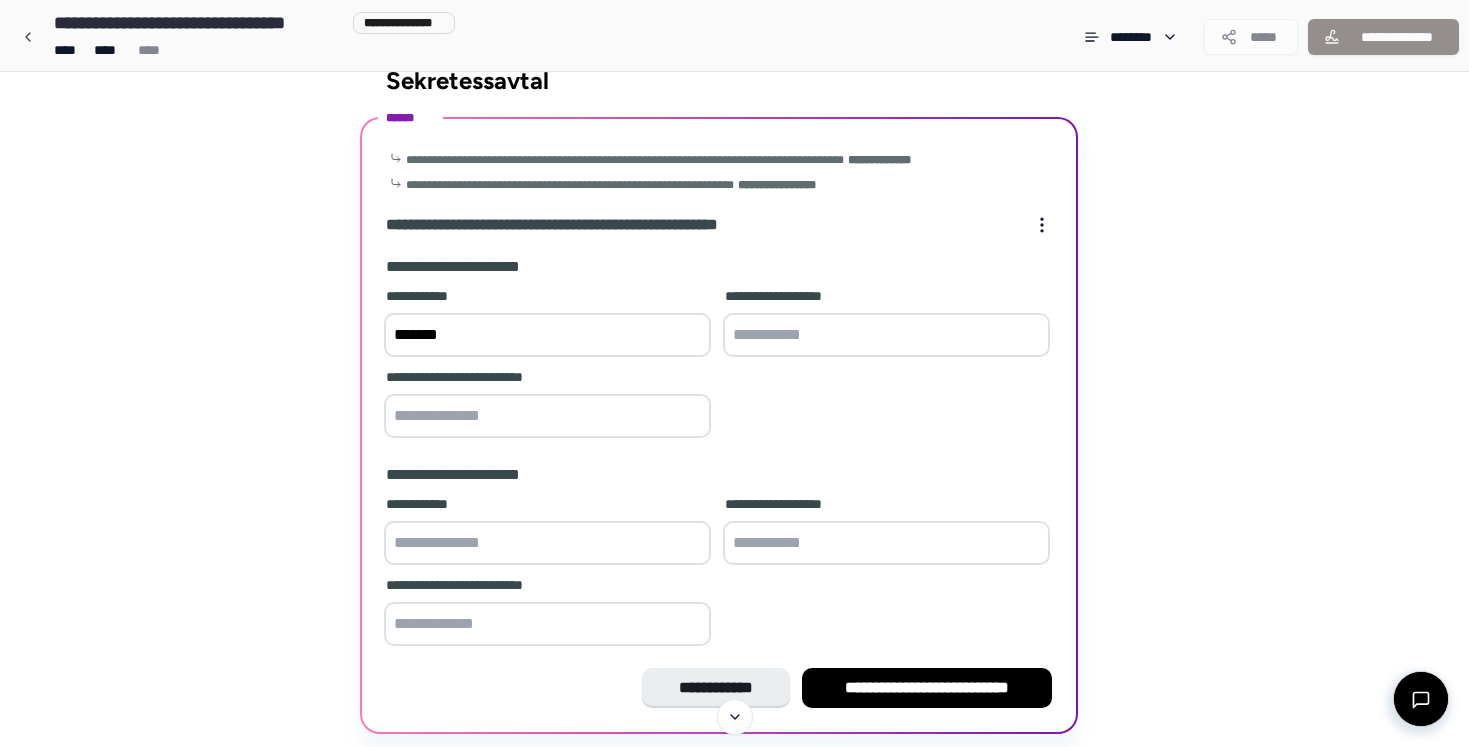 click at bounding box center [547, 543] 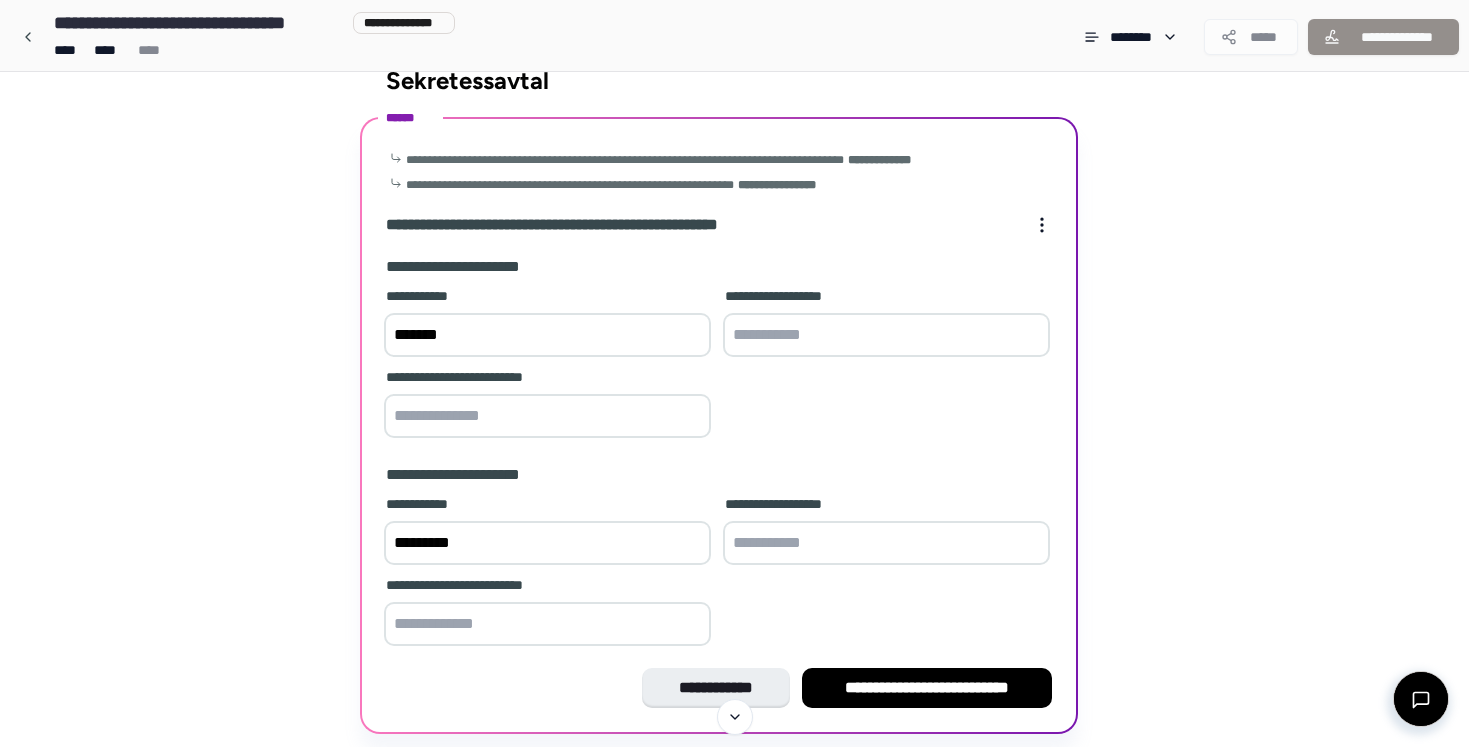 type on "*********" 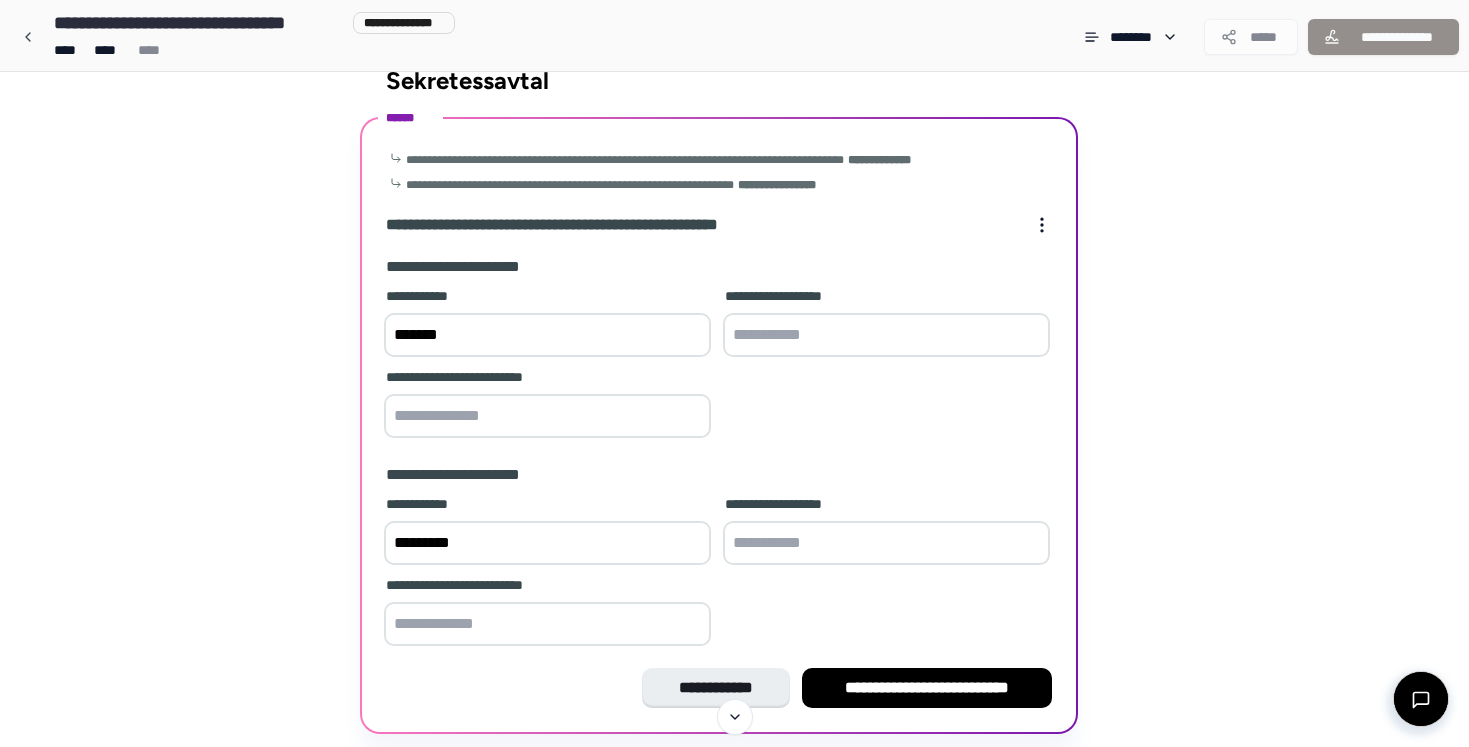 click at bounding box center [886, 335] 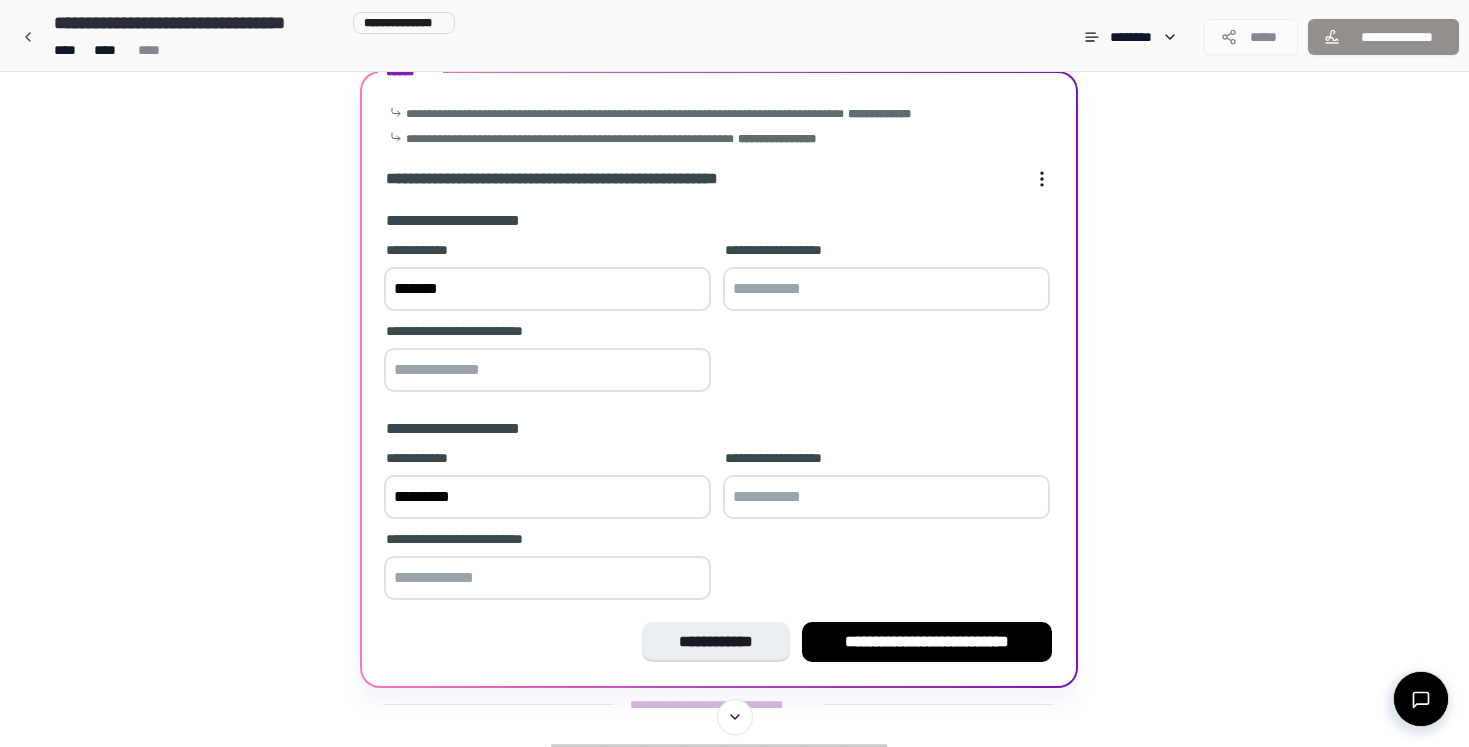 scroll, scrollTop: 82, scrollLeft: 0, axis: vertical 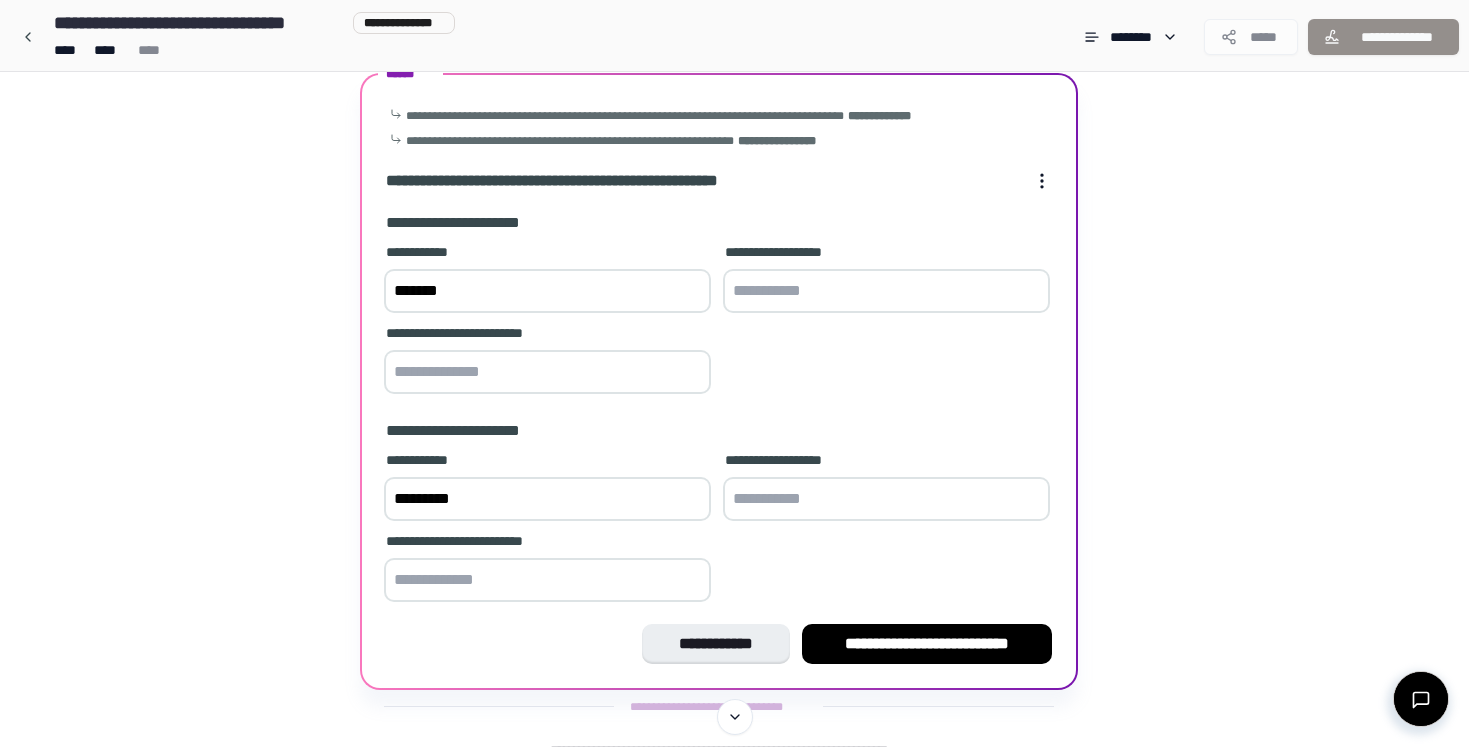 type on "*" 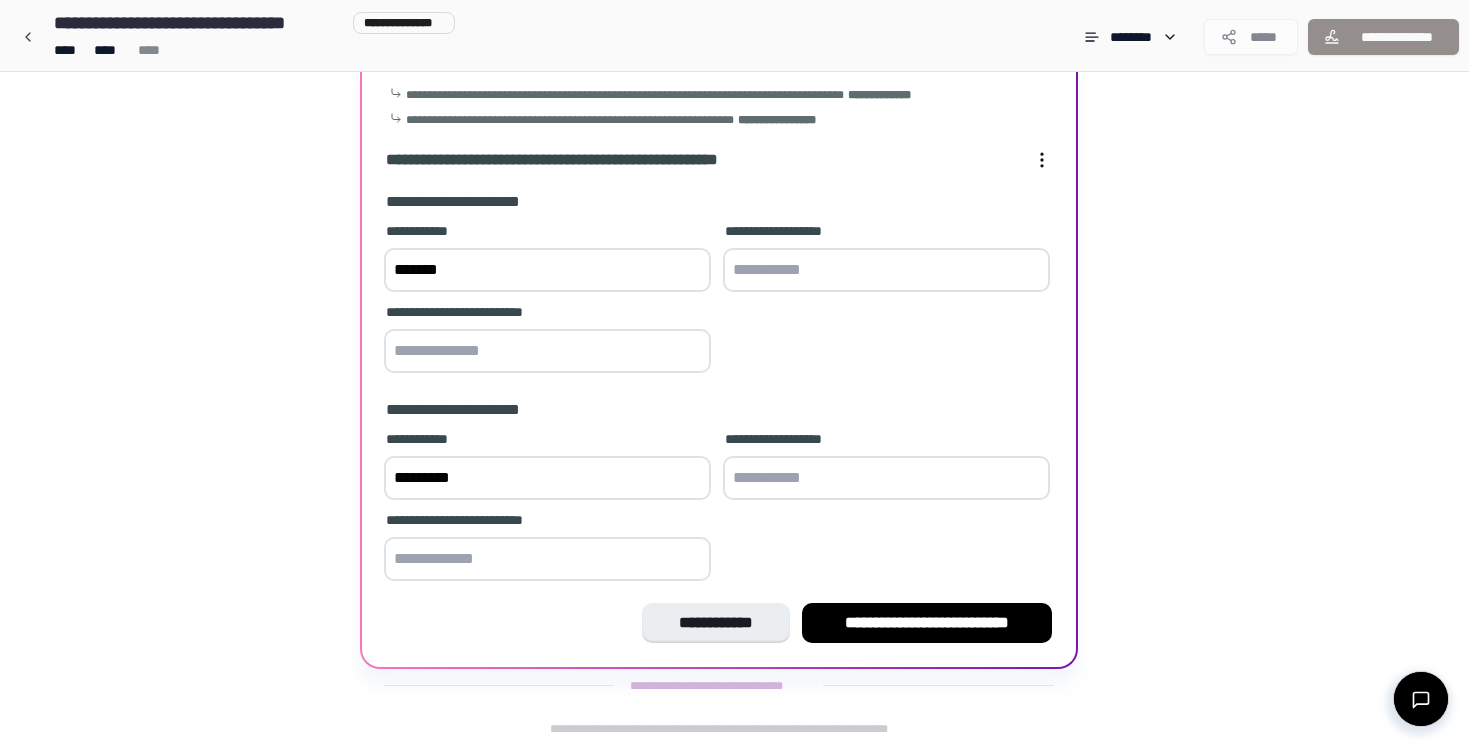 scroll, scrollTop: 103, scrollLeft: 0, axis: vertical 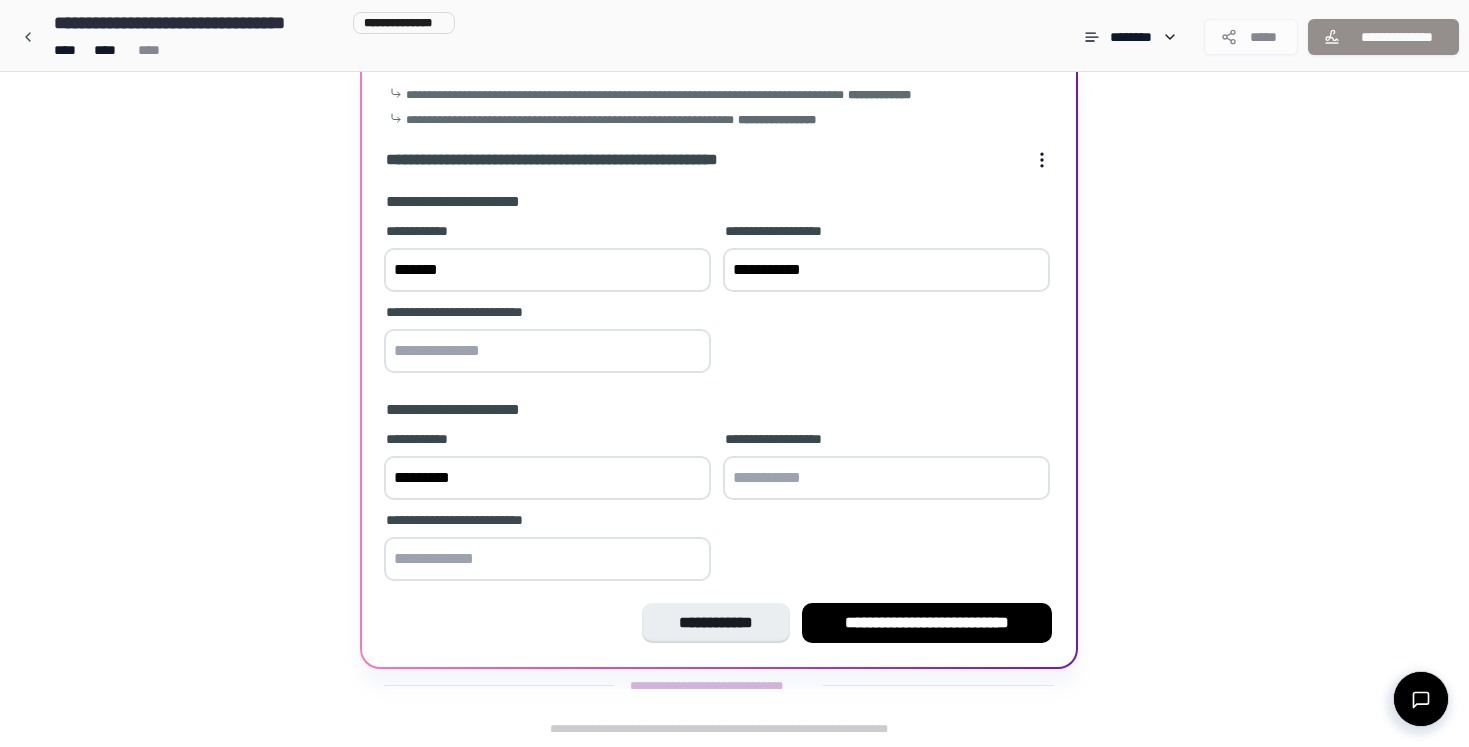 type on "**********" 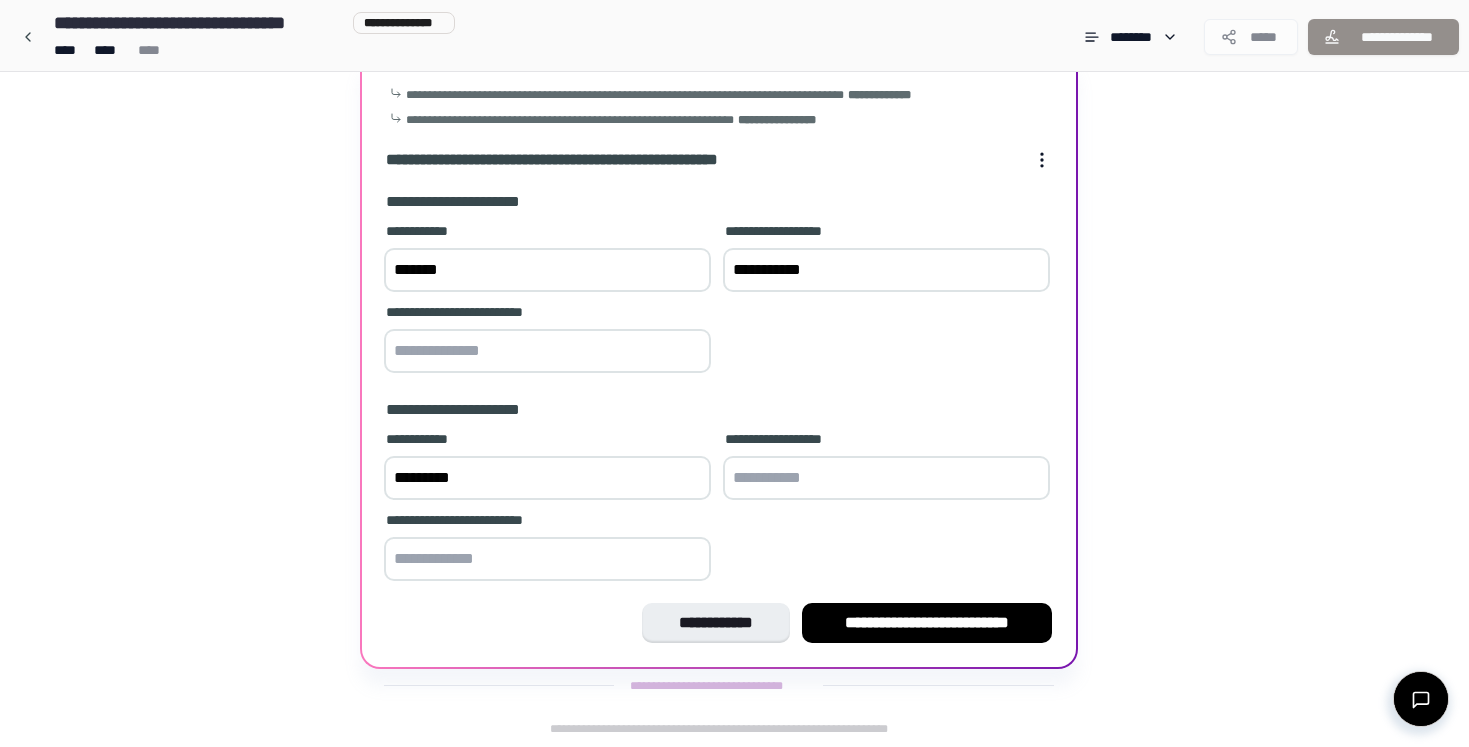 click at bounding box center (547, 351) 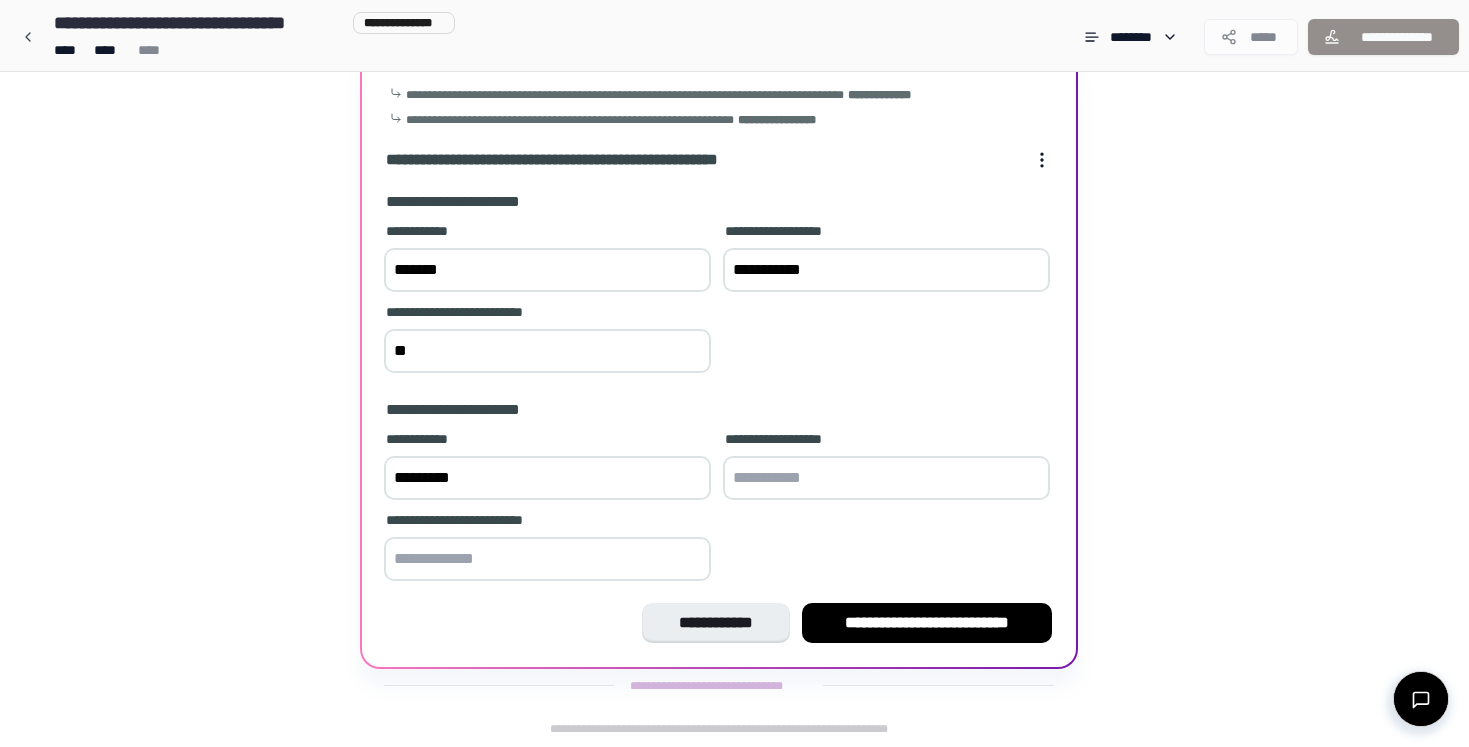 type on "*" 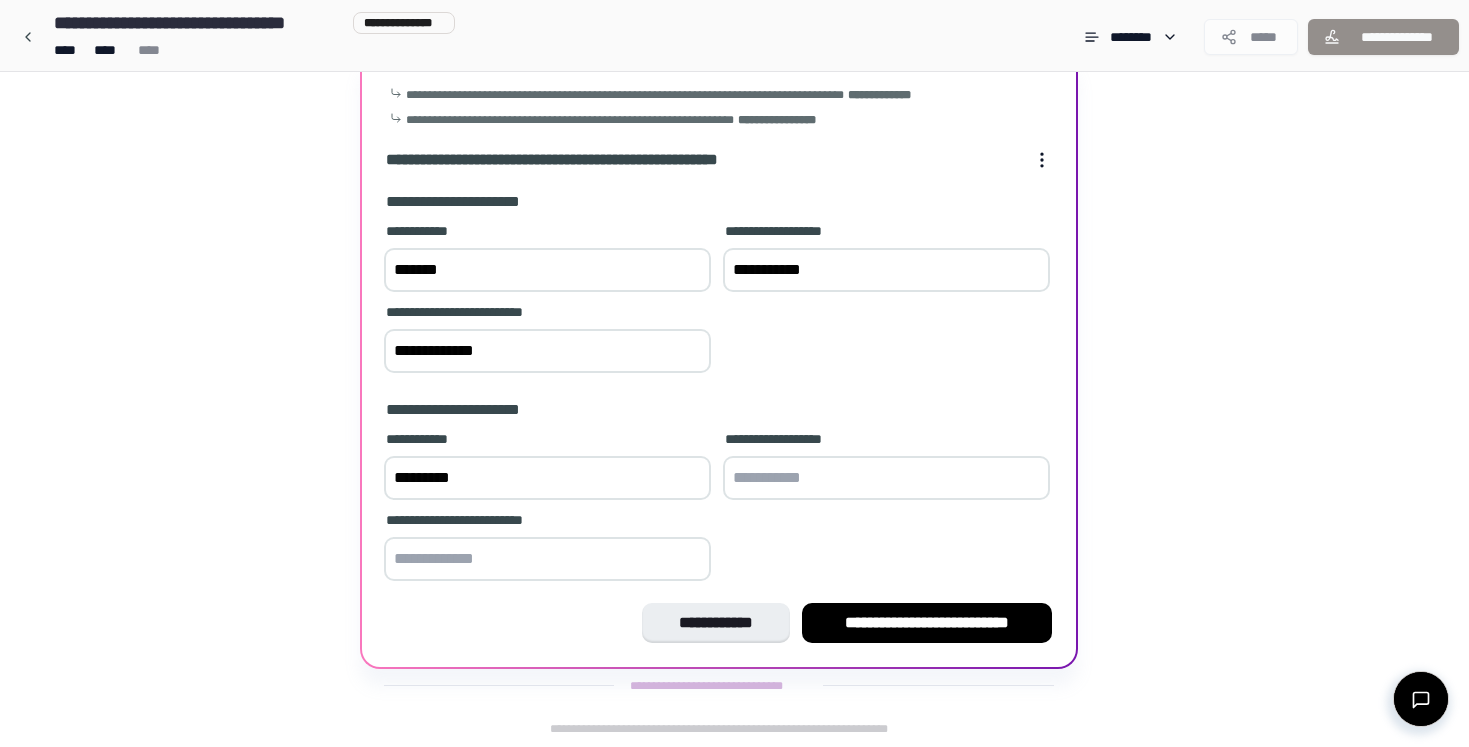 type on "**********" 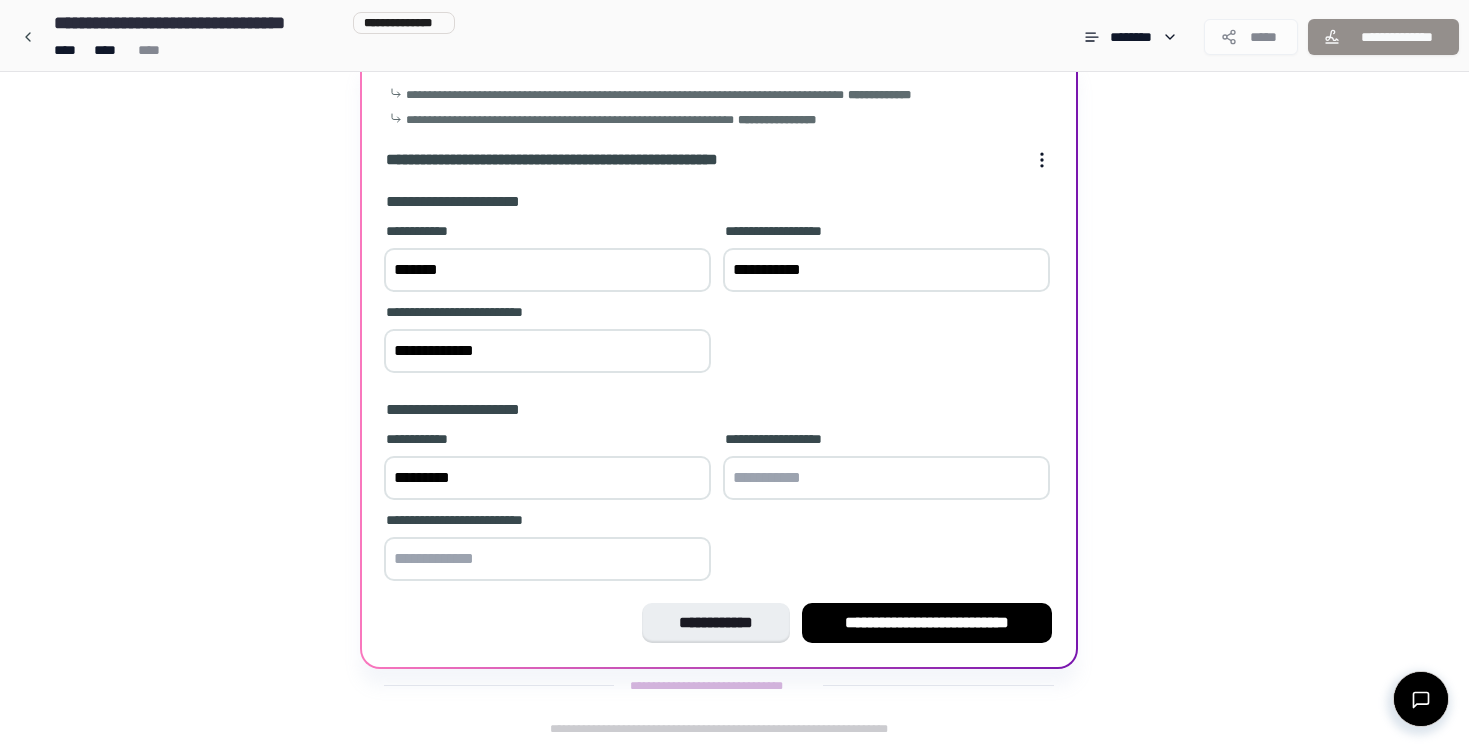 click at bounding box center [547, 559] 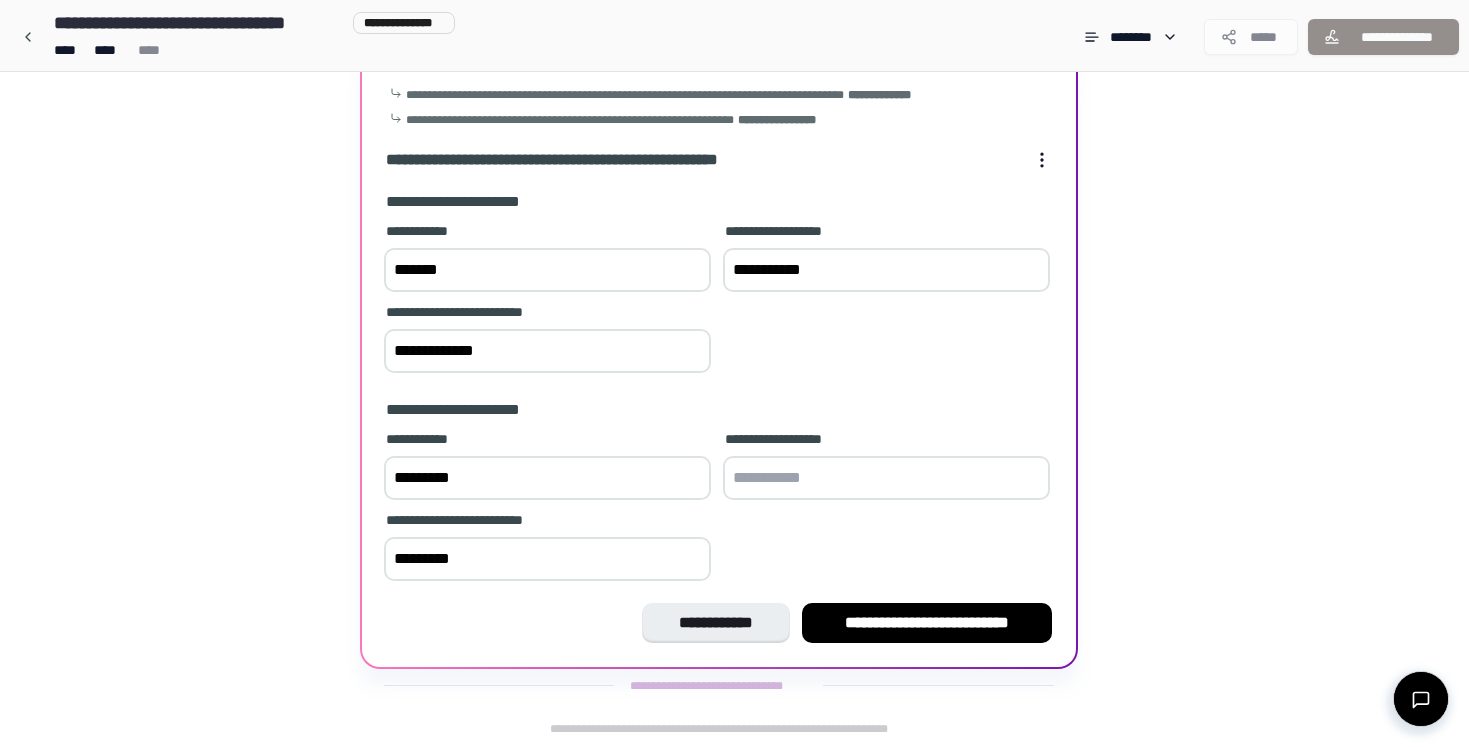 type on "********" 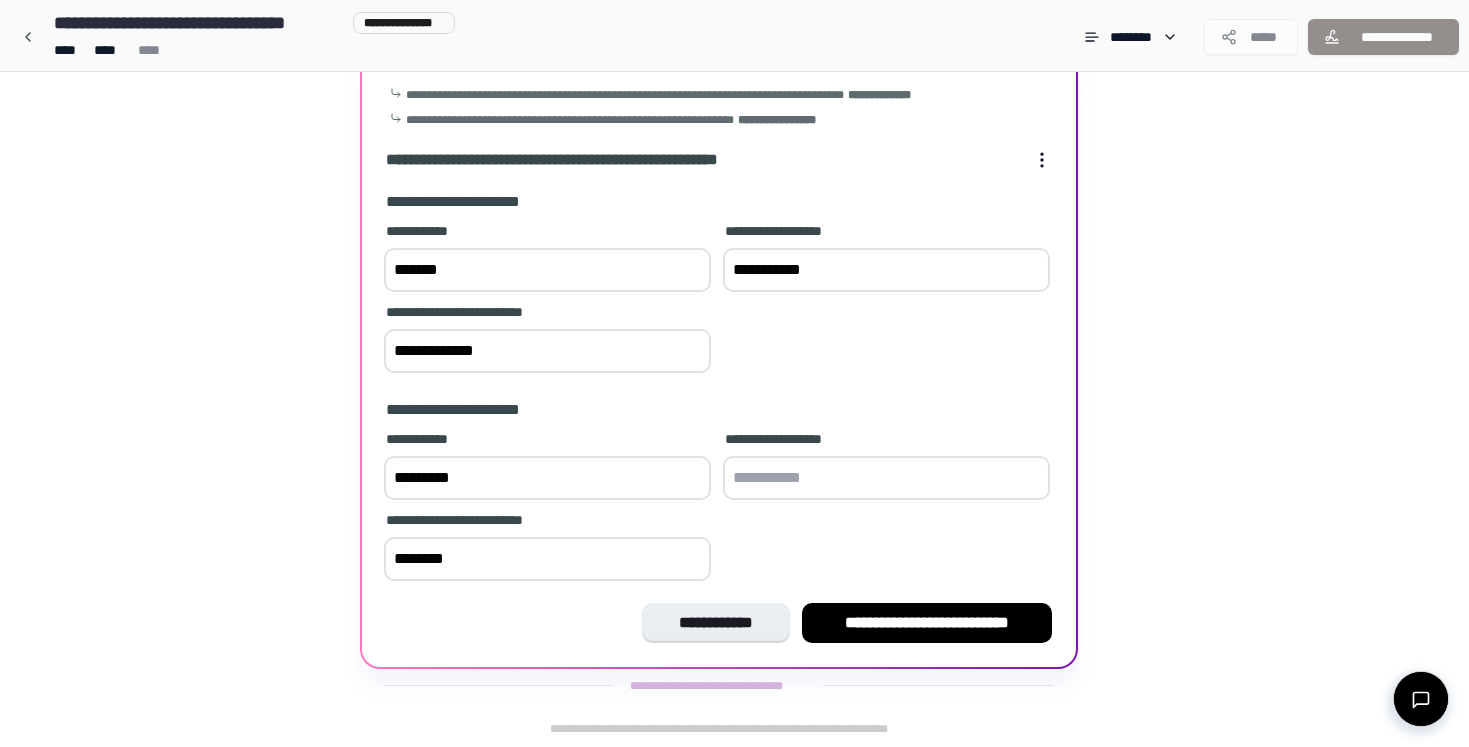 click at bounding box center (886, 478) 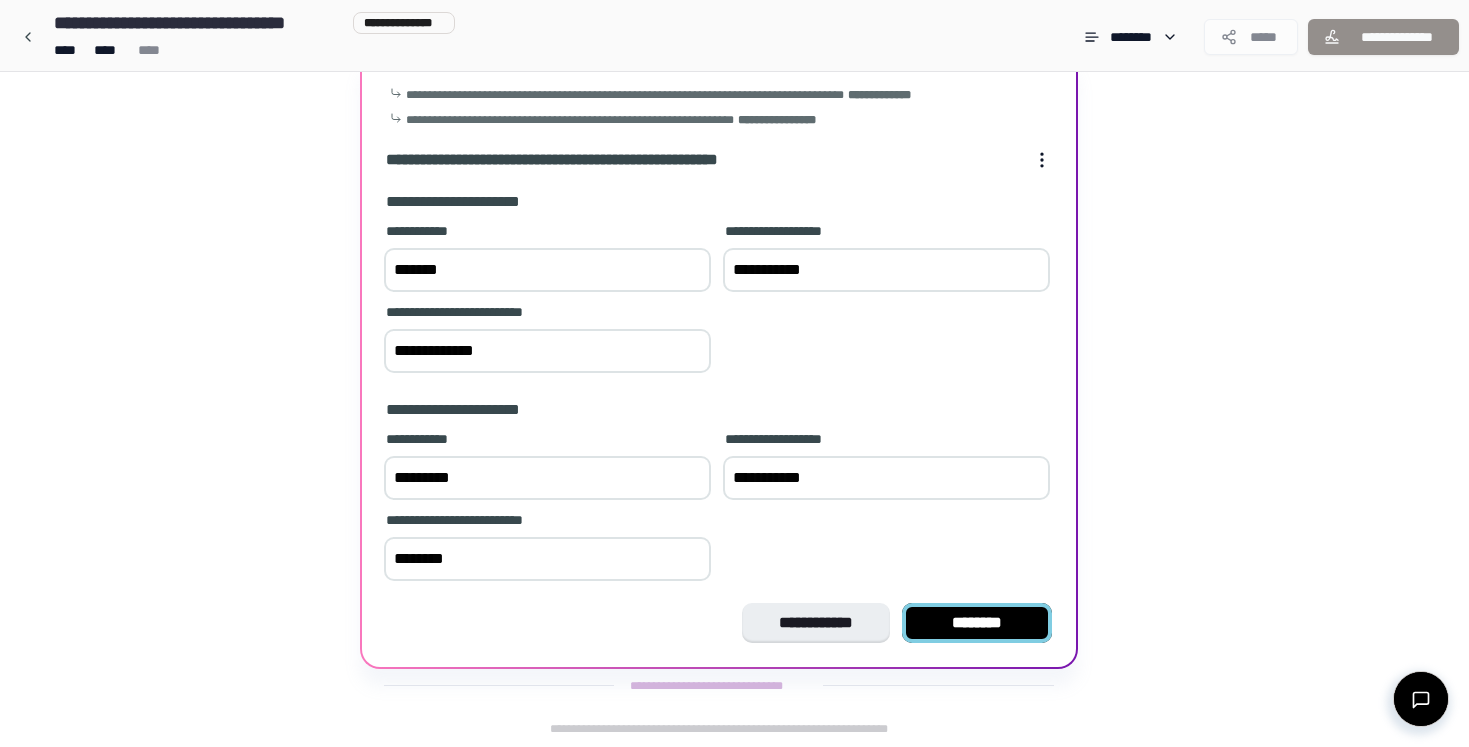 type on "**********" 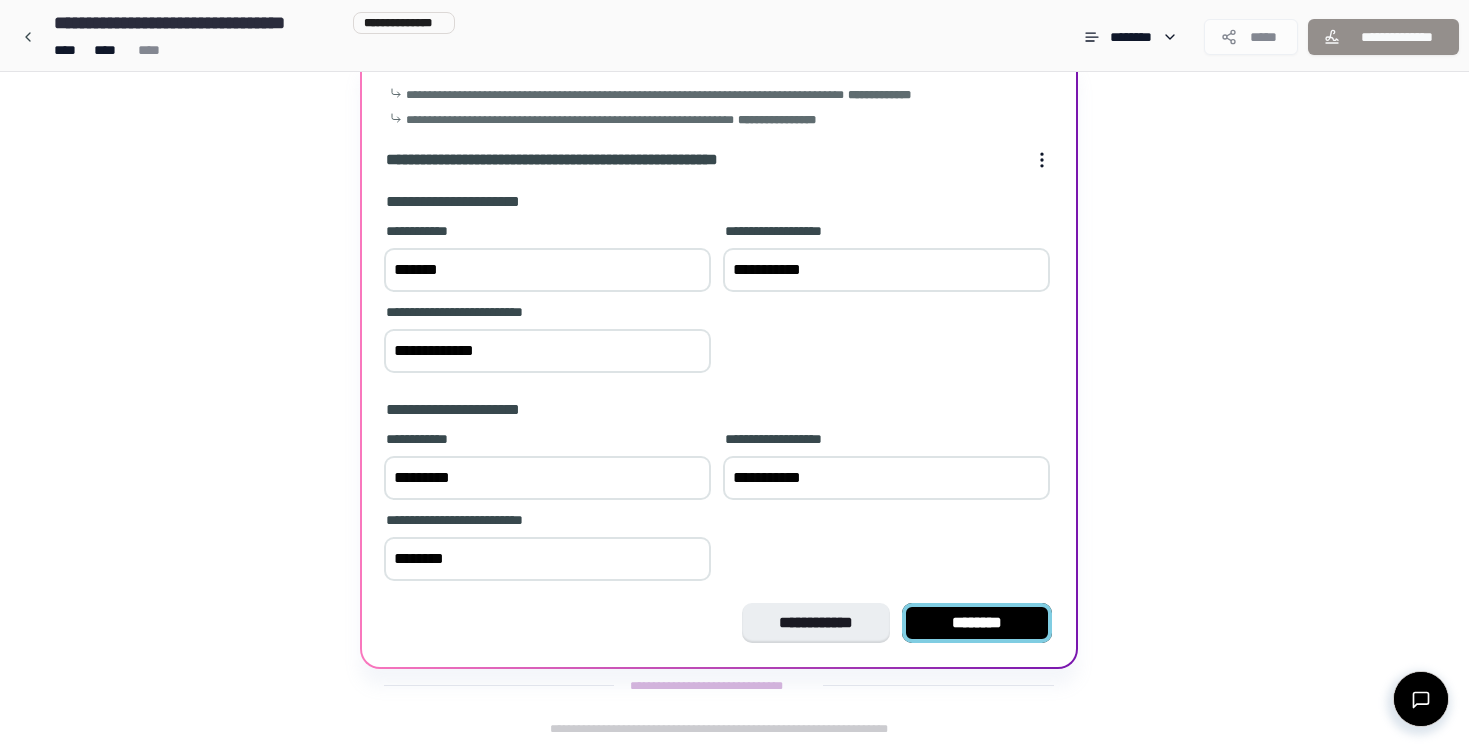 click on "********" at bounding box center (977, 623) 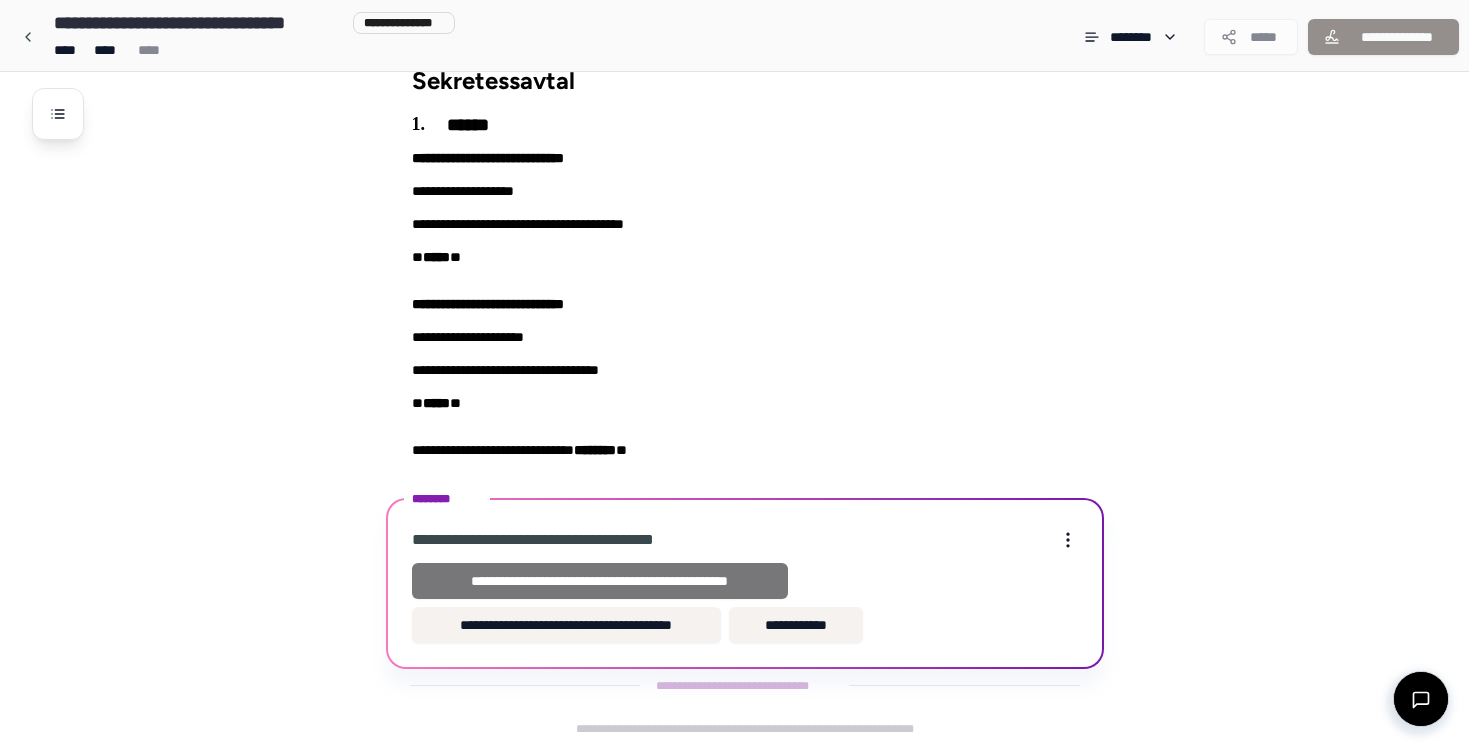 scroll, scrollTop: 38, scrollLeft: 0, axis: vertical 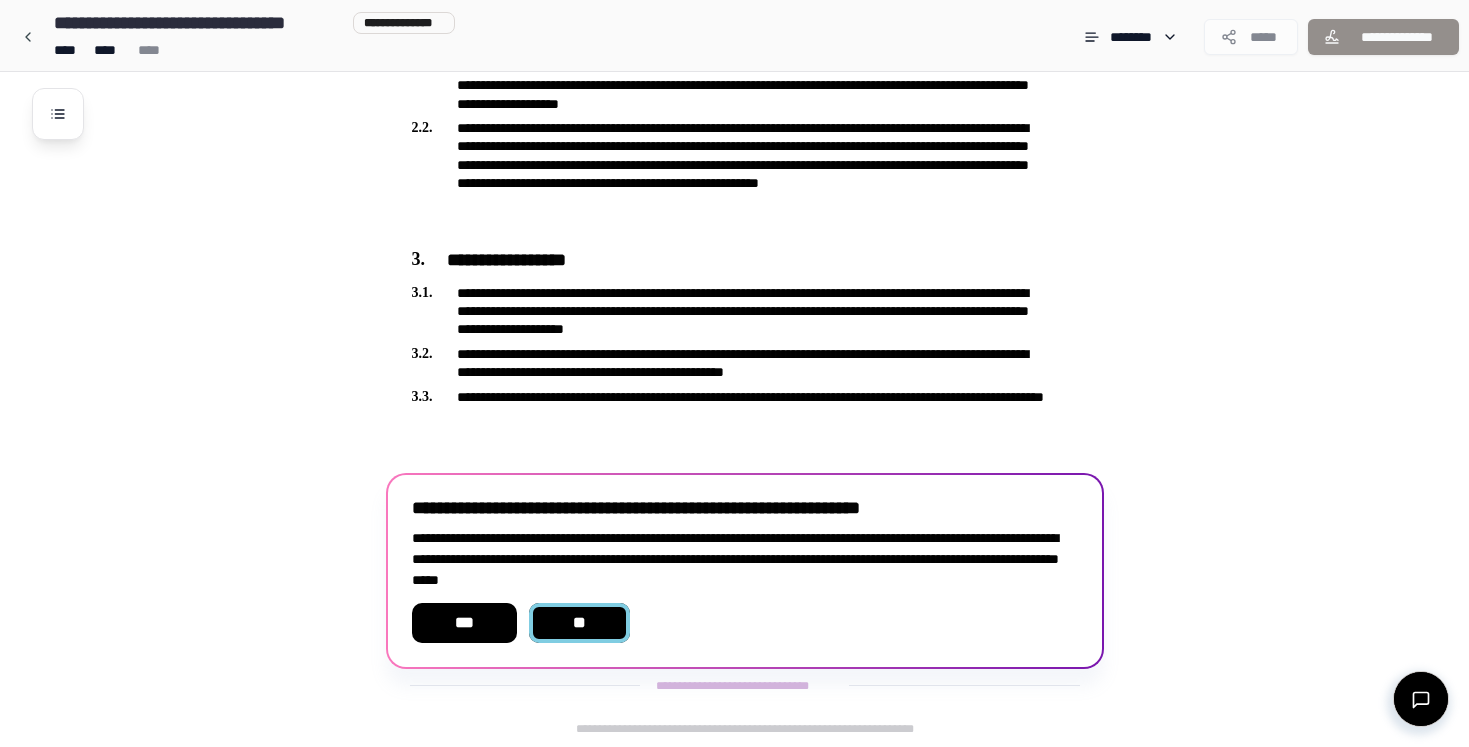 click on "**" at bounding box center (580, 623) 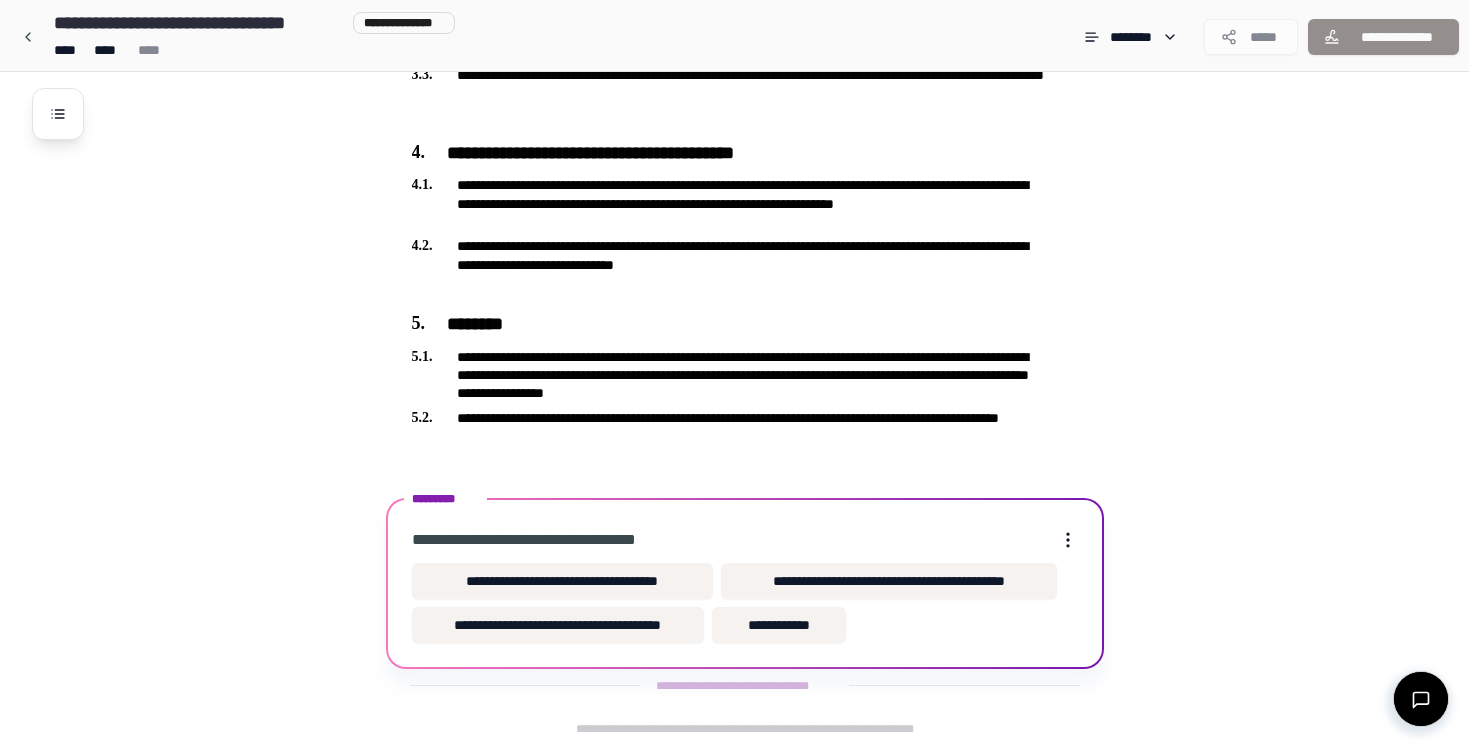 scroll, scrollTop: 829, scrollLeft: 0, axis: vertical 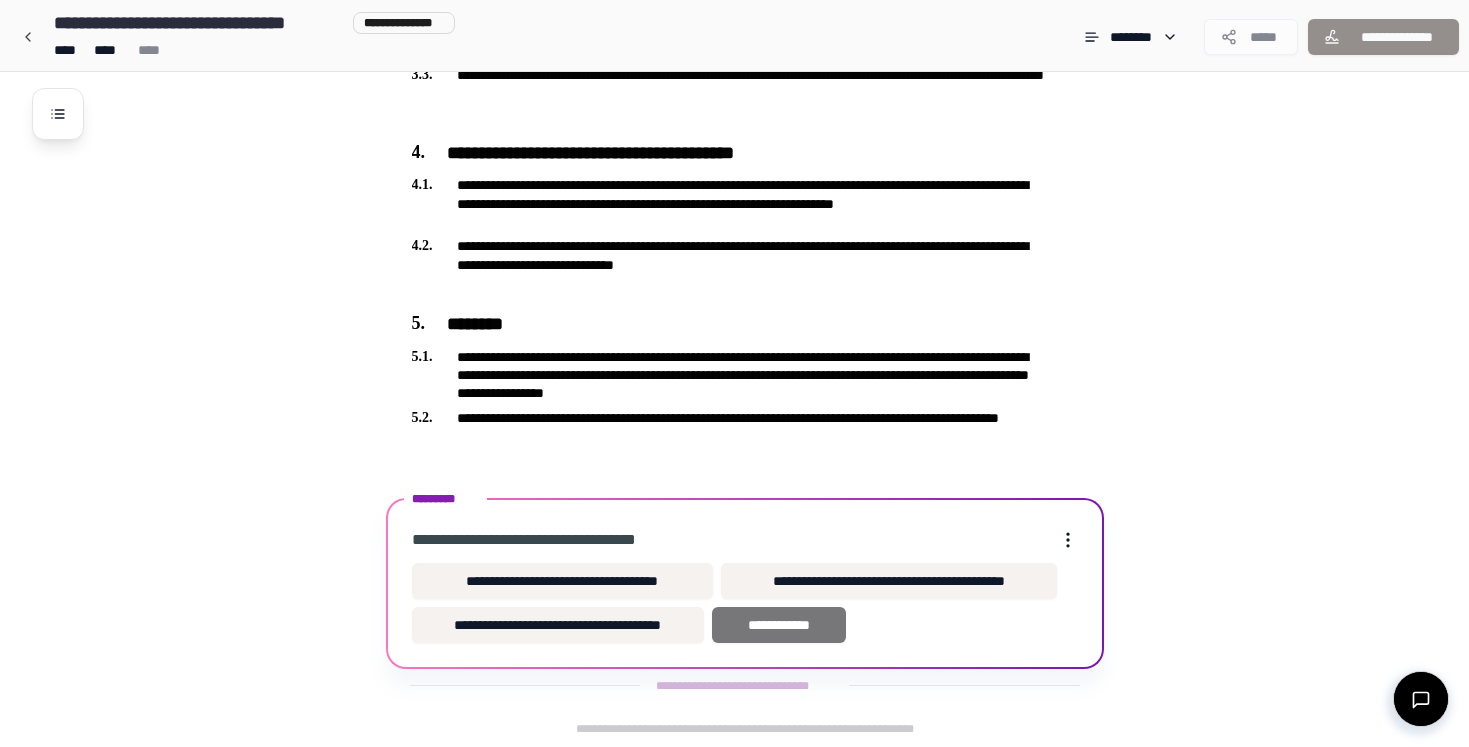 click on "**********" at bounding box center (779, 625) 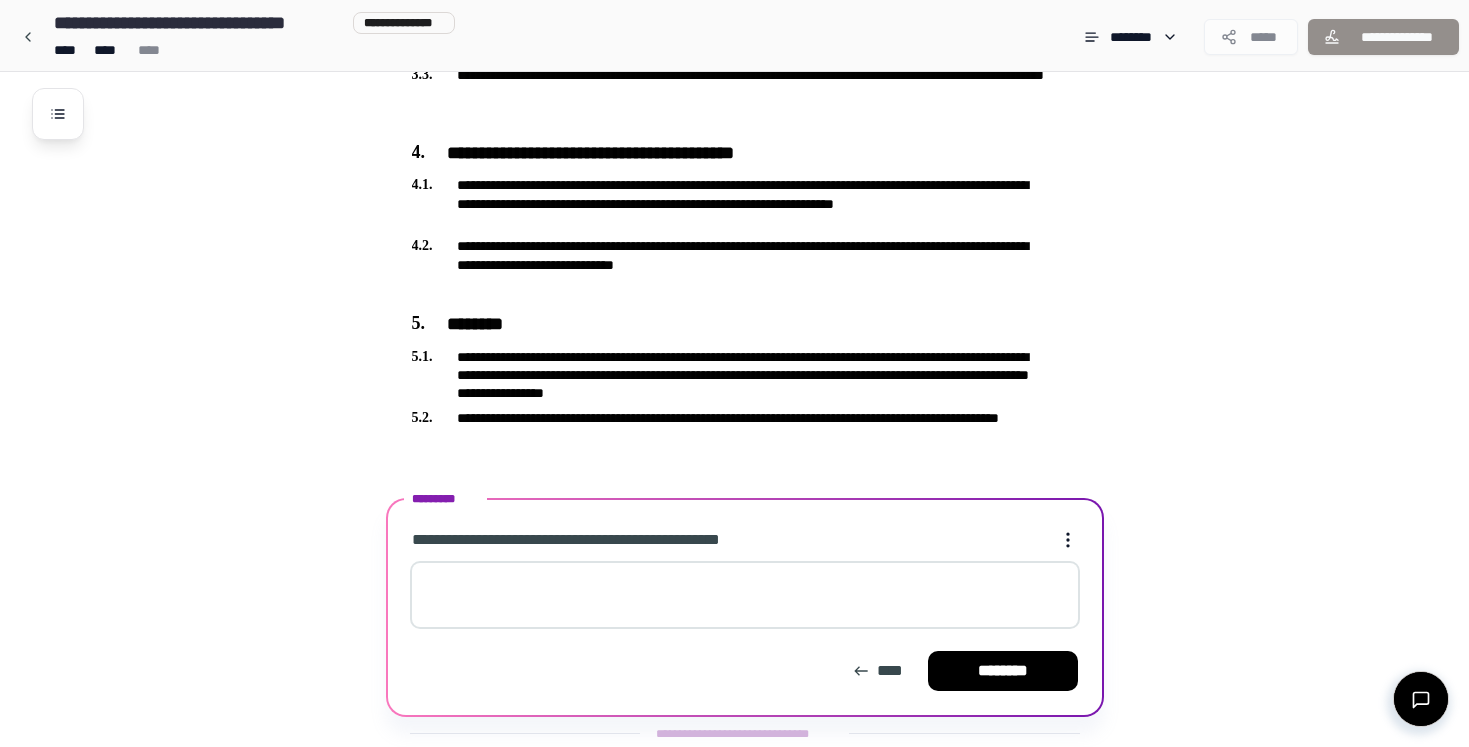 scroll, scrollTop: 877, scrollLeft: 0, axis: vertical 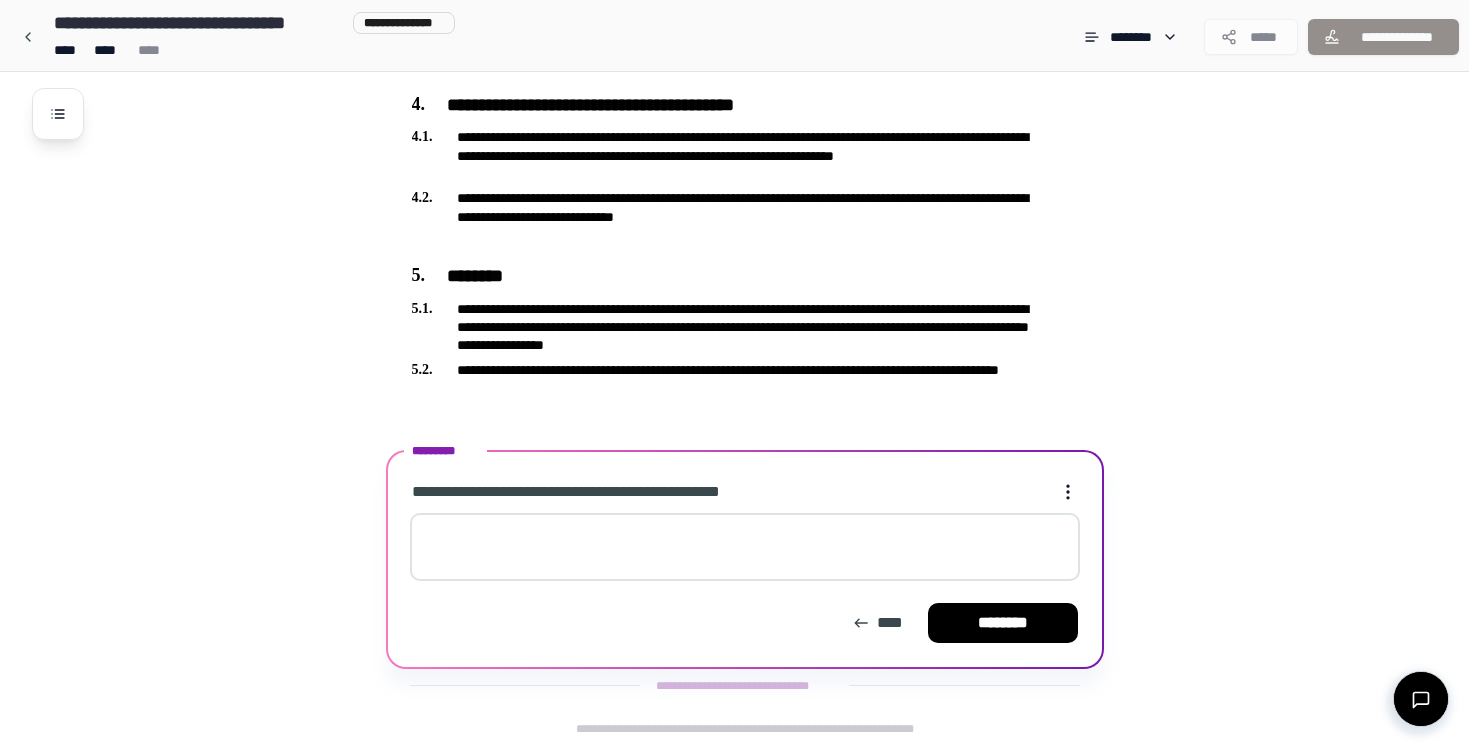 click at bounding box center [745, 547] 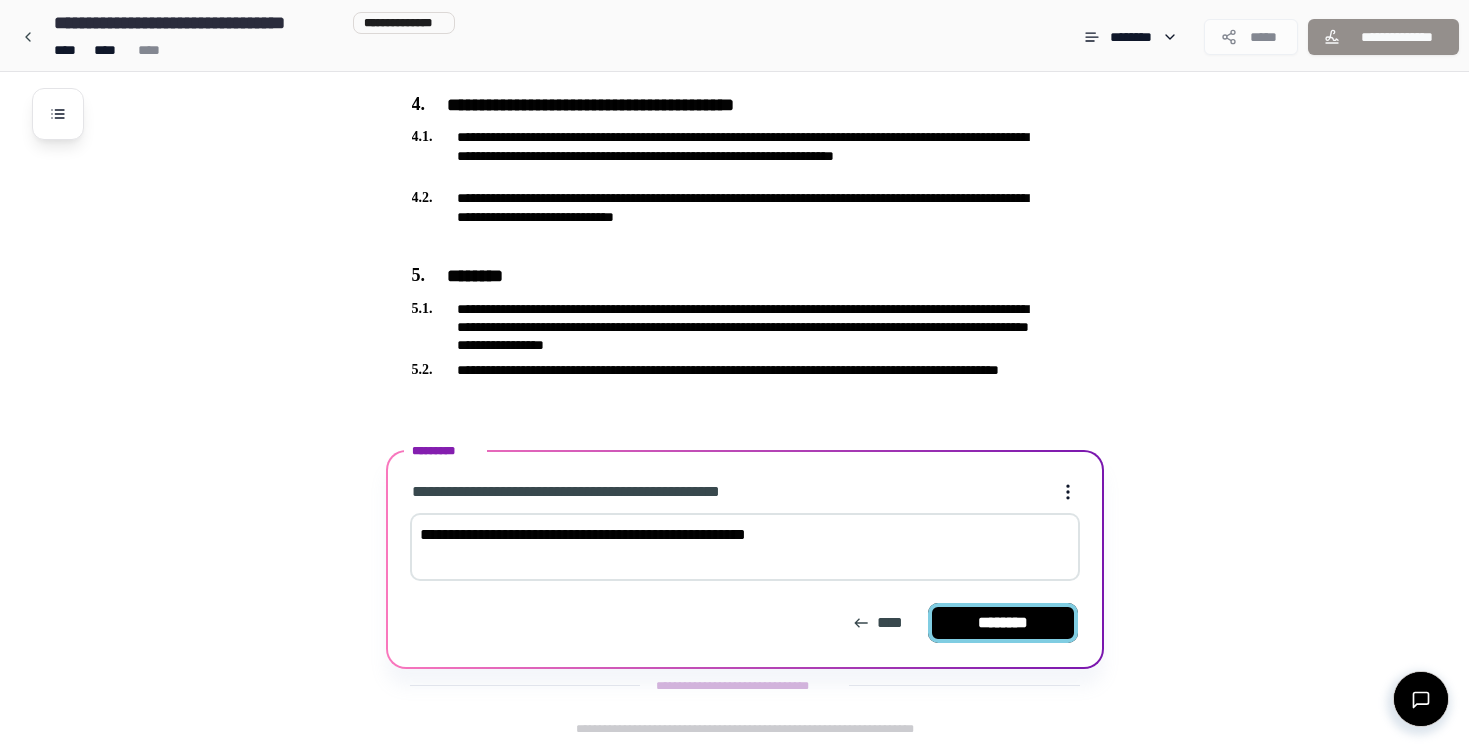 type on "**********" 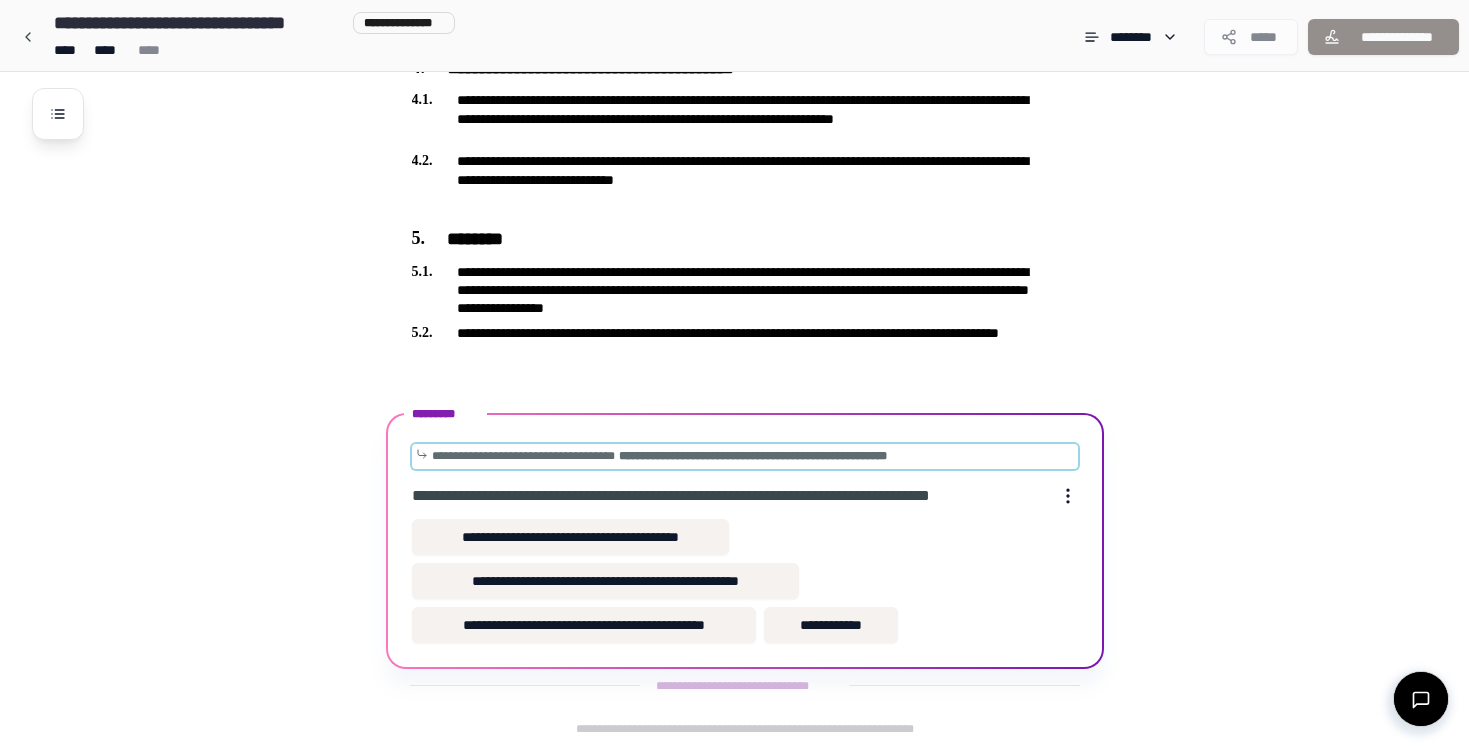 scroll, scrollTop: 914, scrollLeft: 0, axis: vertical 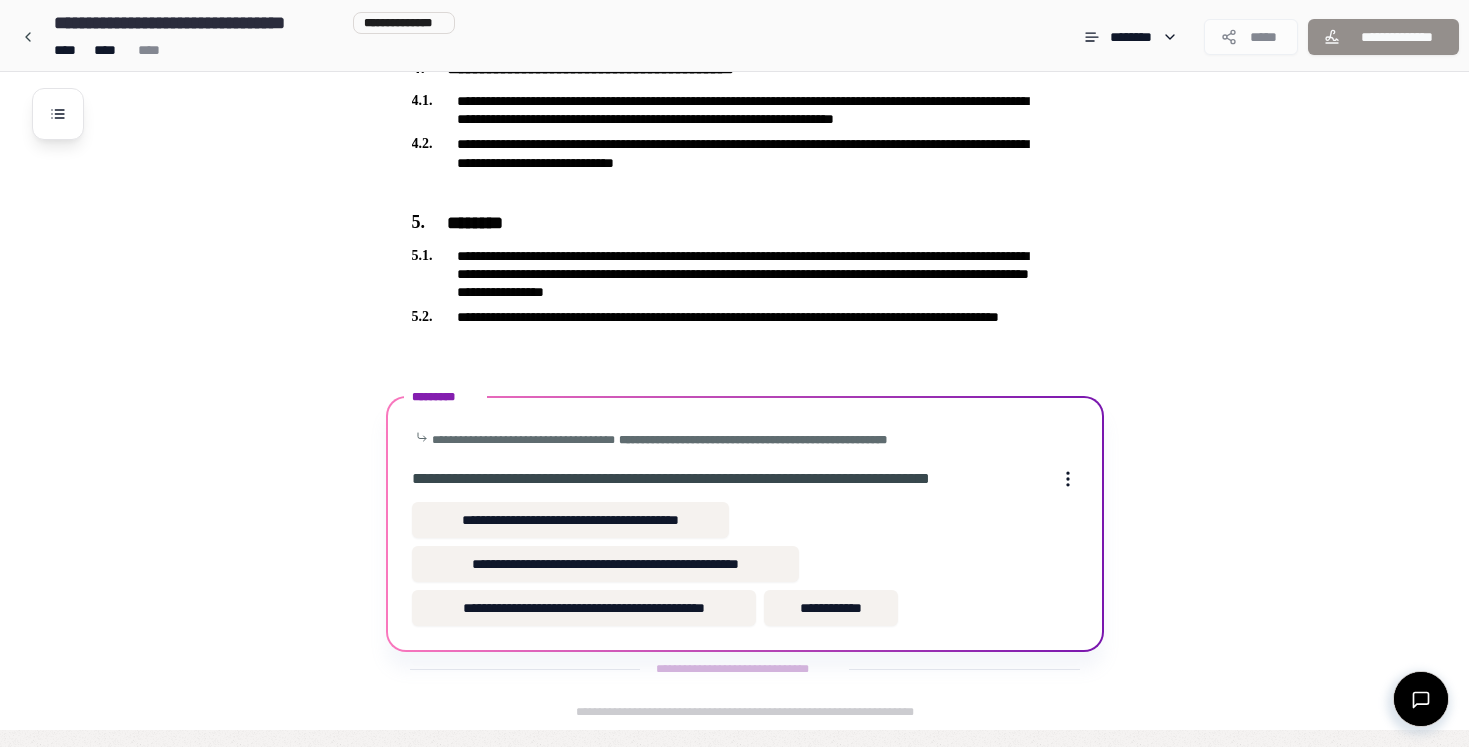 click on "**********" at bounding box center [734, -84] 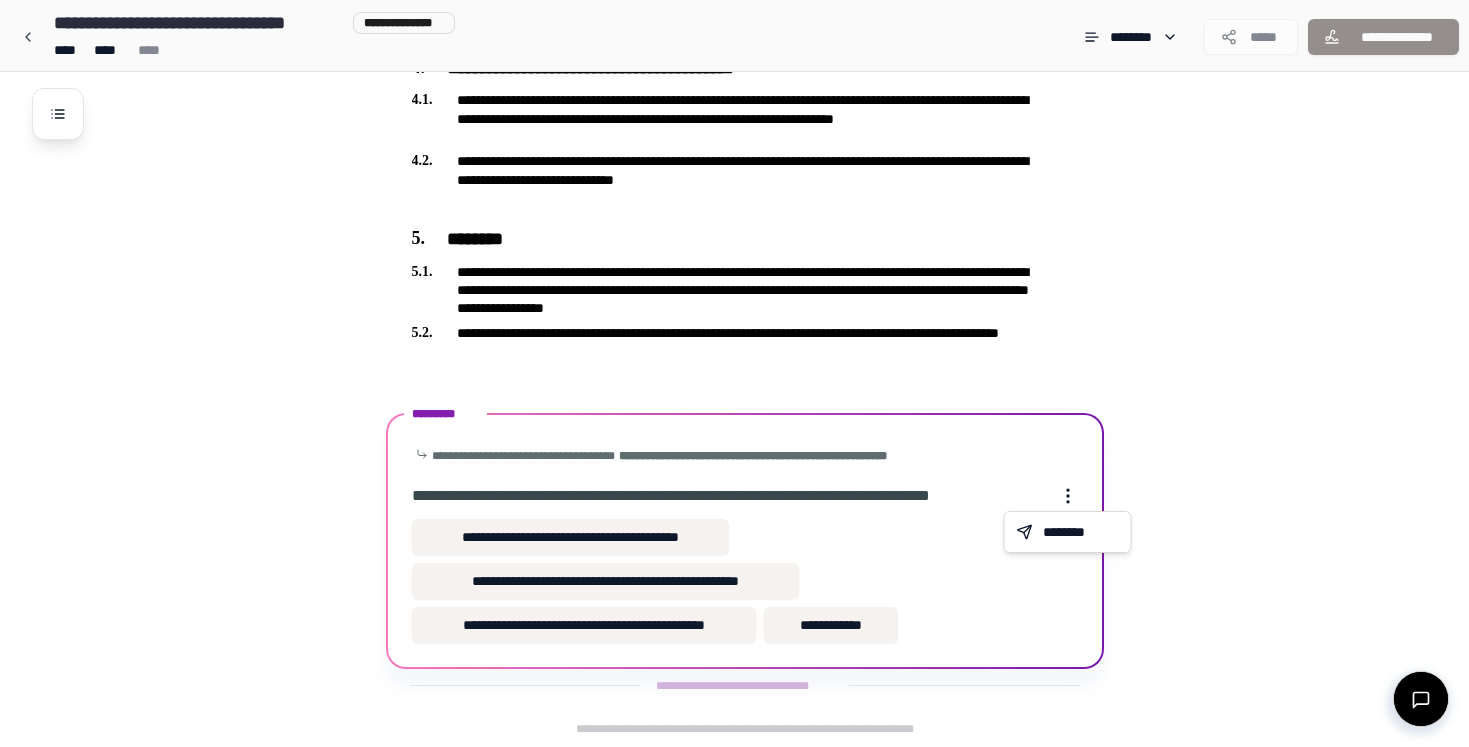 click on "**********" at bounding box center [734, -84] 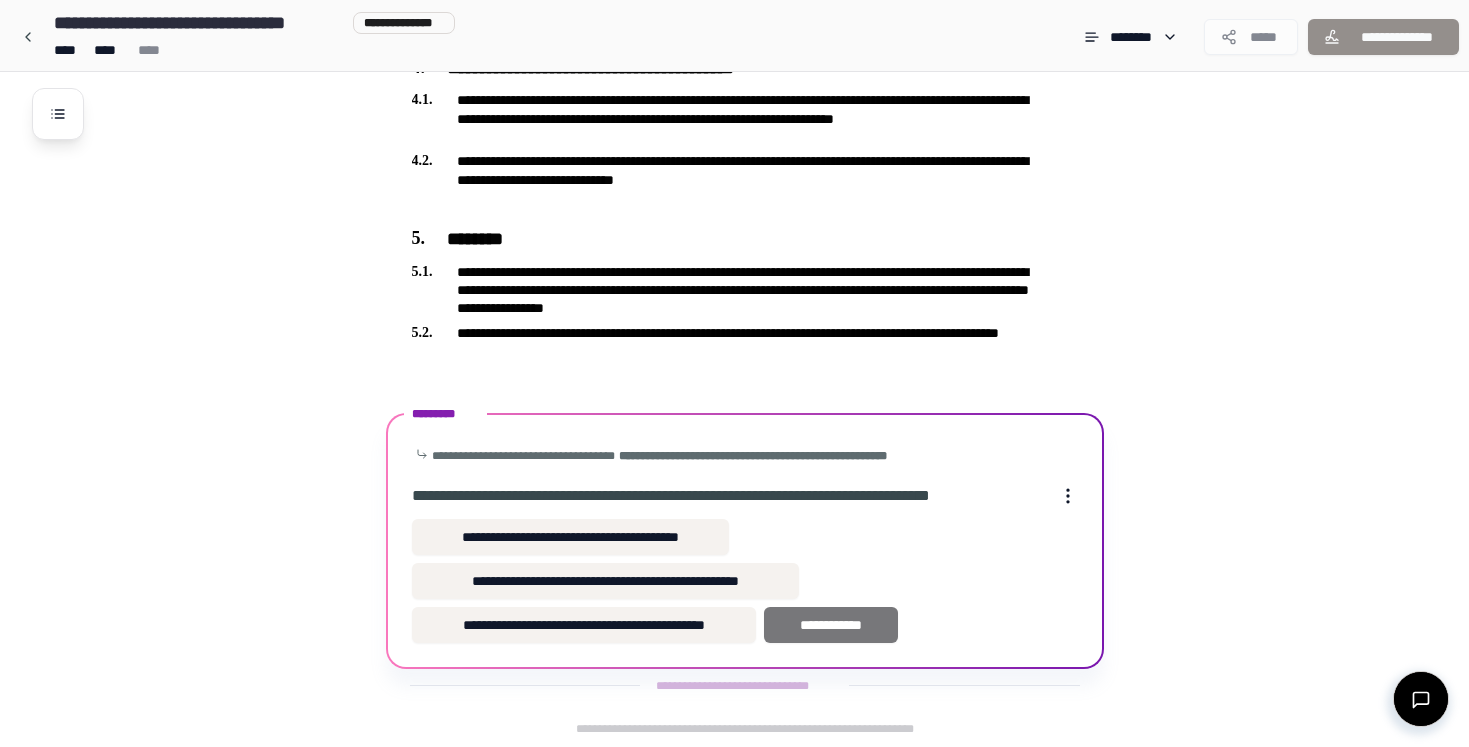 click on "**********" at bounding box center (831, 625) 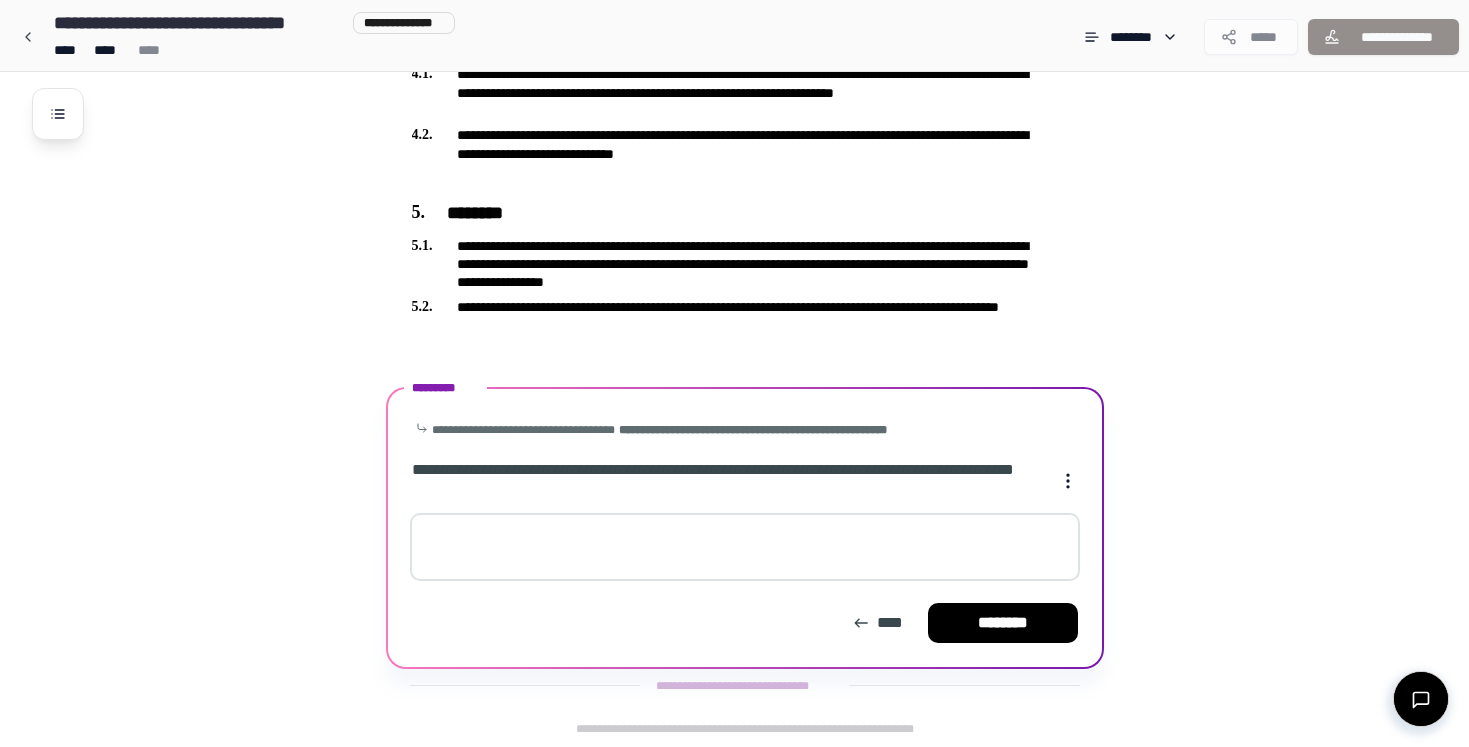 scroll, scrollTop: 940, scrollLeft: 0, axis: vertical 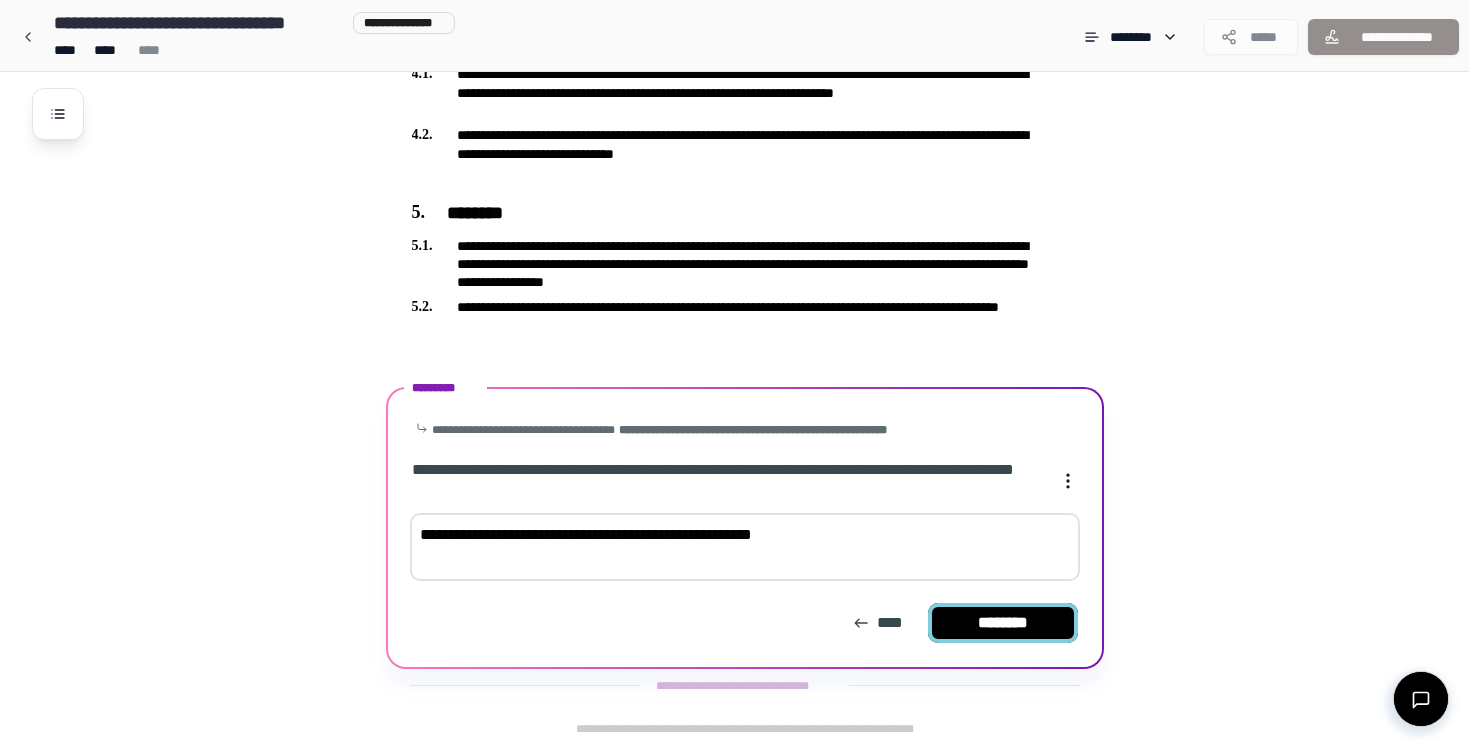 type on "**********" 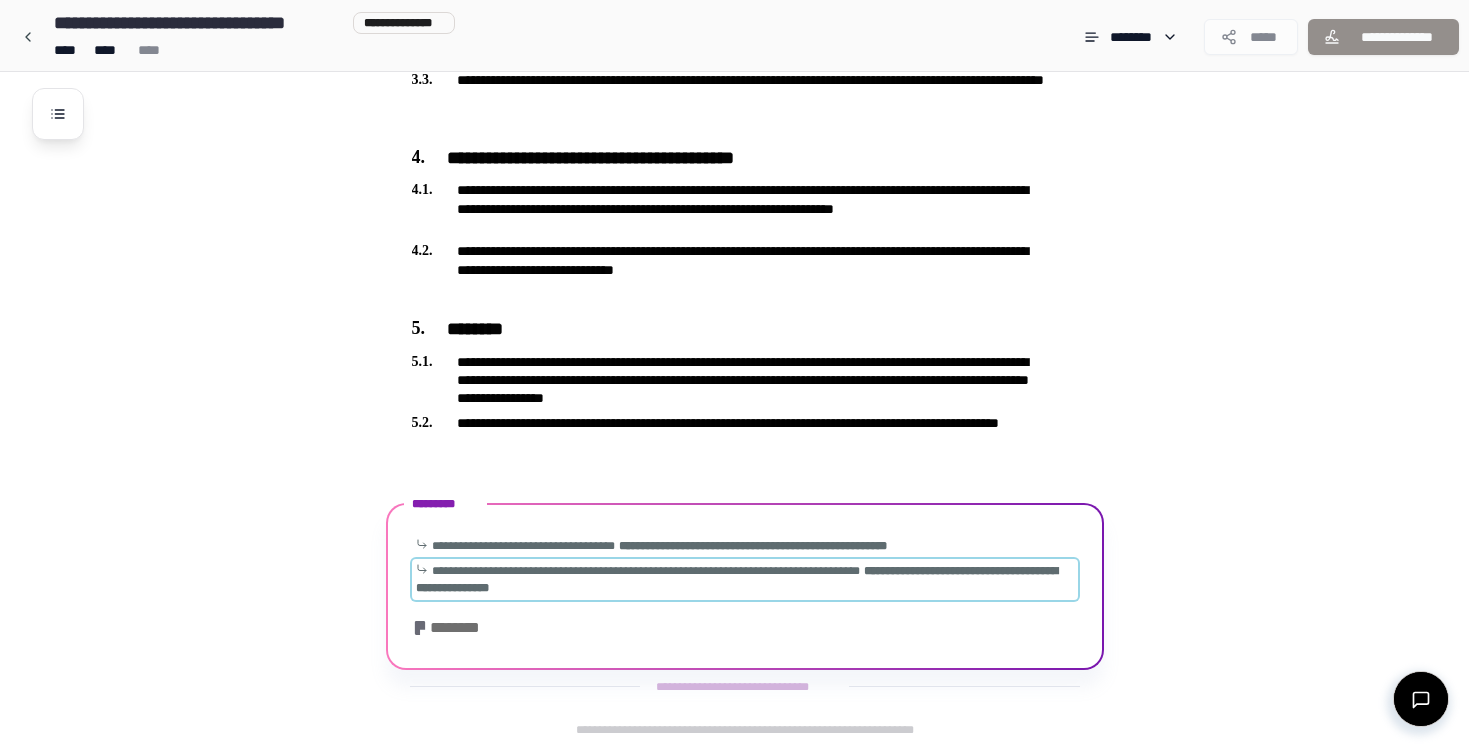 scroll, scrollTop: 823, scrollLeft: 0, axis: vertical 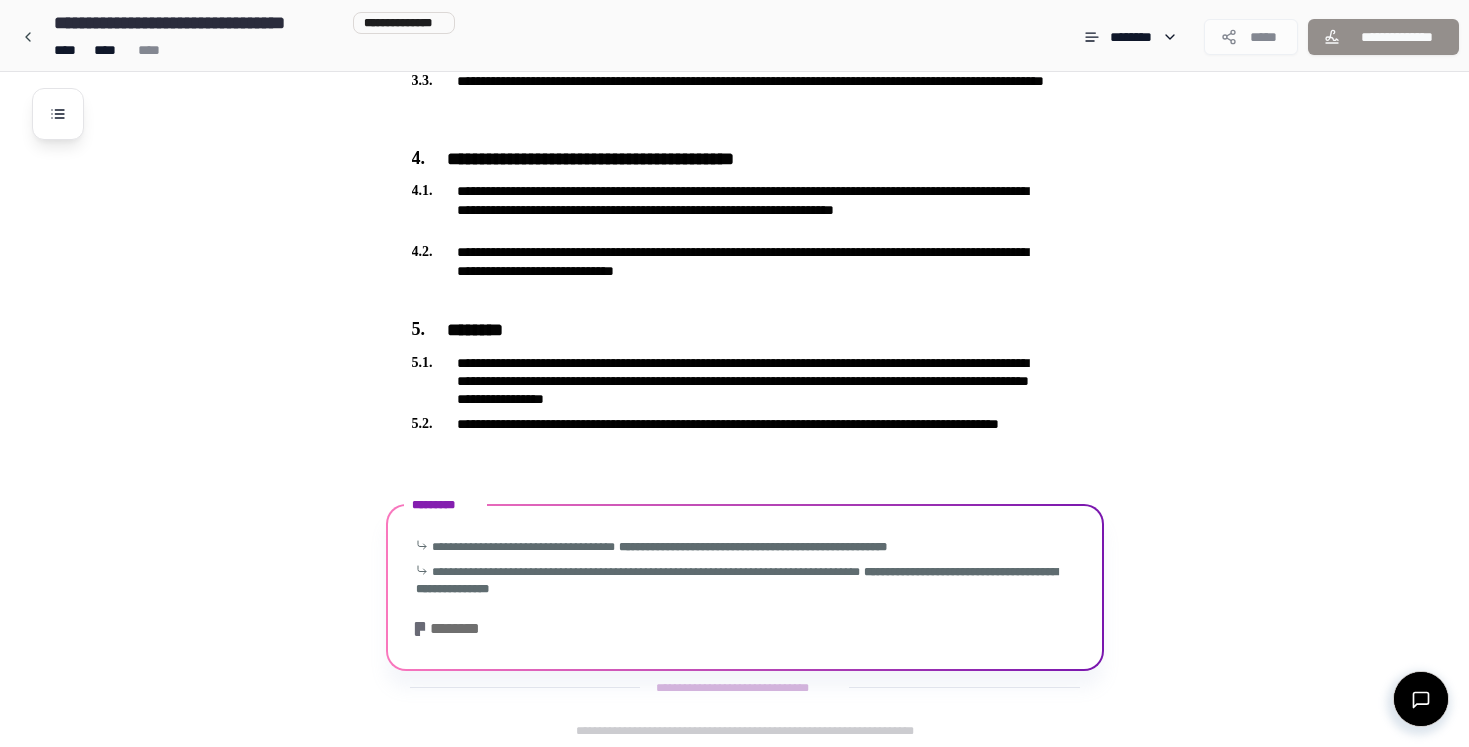 click on "**********" at bounding box center (760, -1) 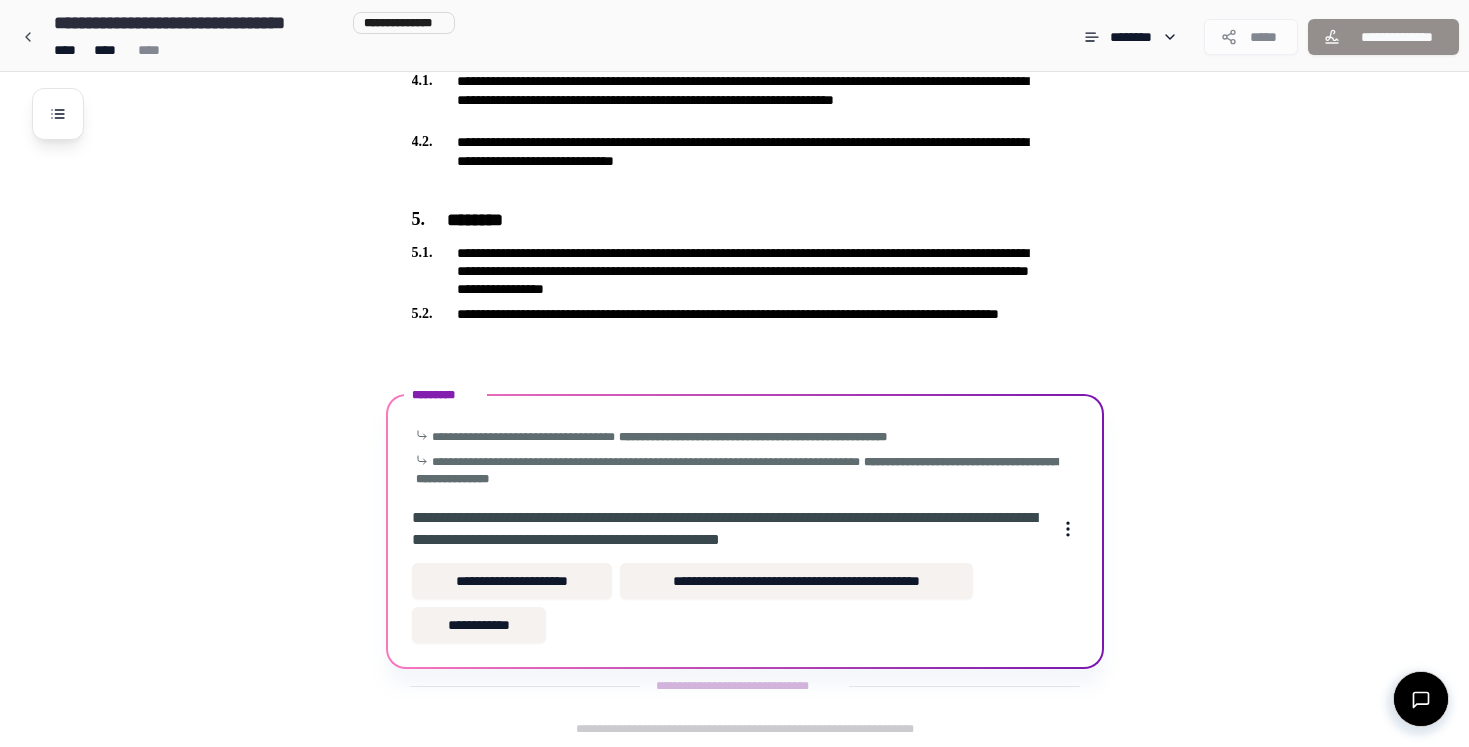 scroll, scrollTop: 933, scrollLeft: 0, axis: vertical 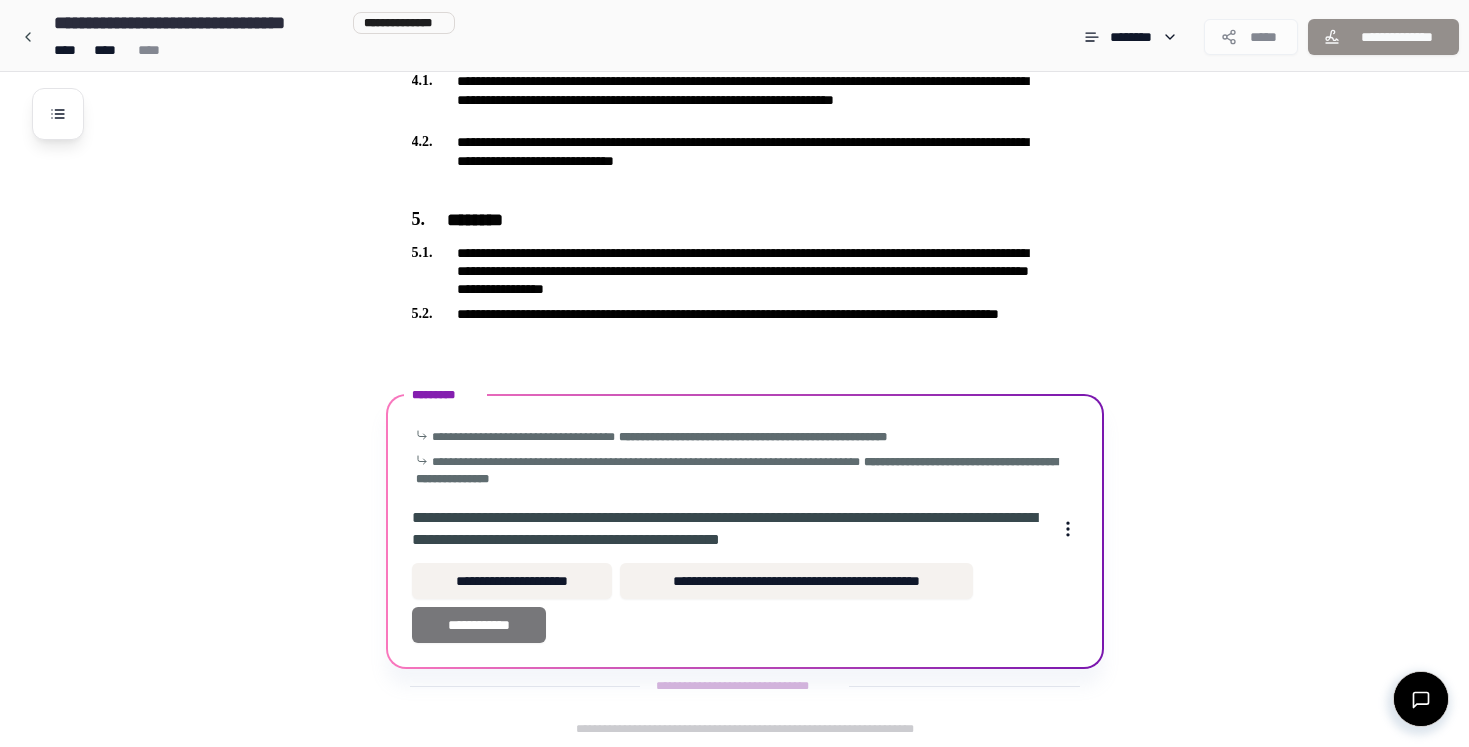click on "**********" at bounding box center (479, 625) 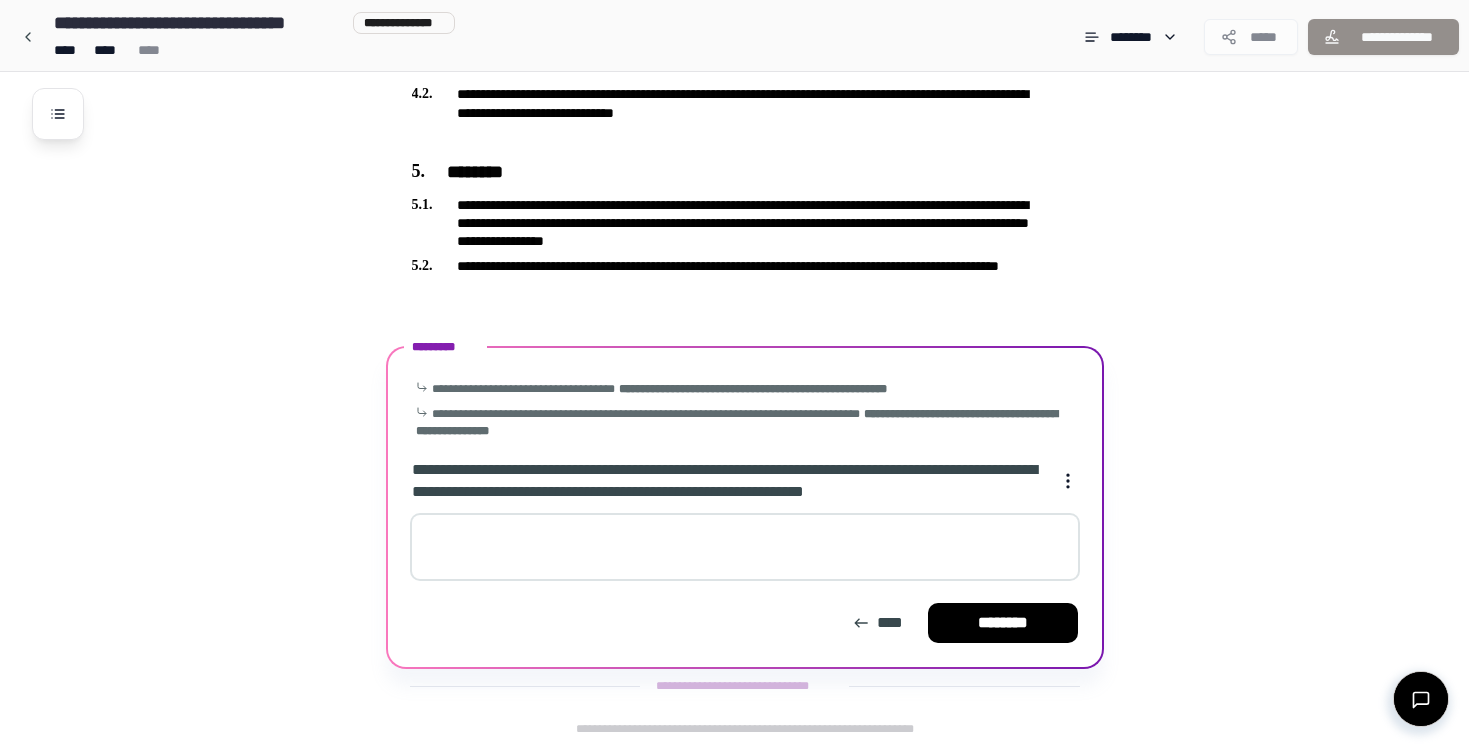 click at bounding box center [745, 547] 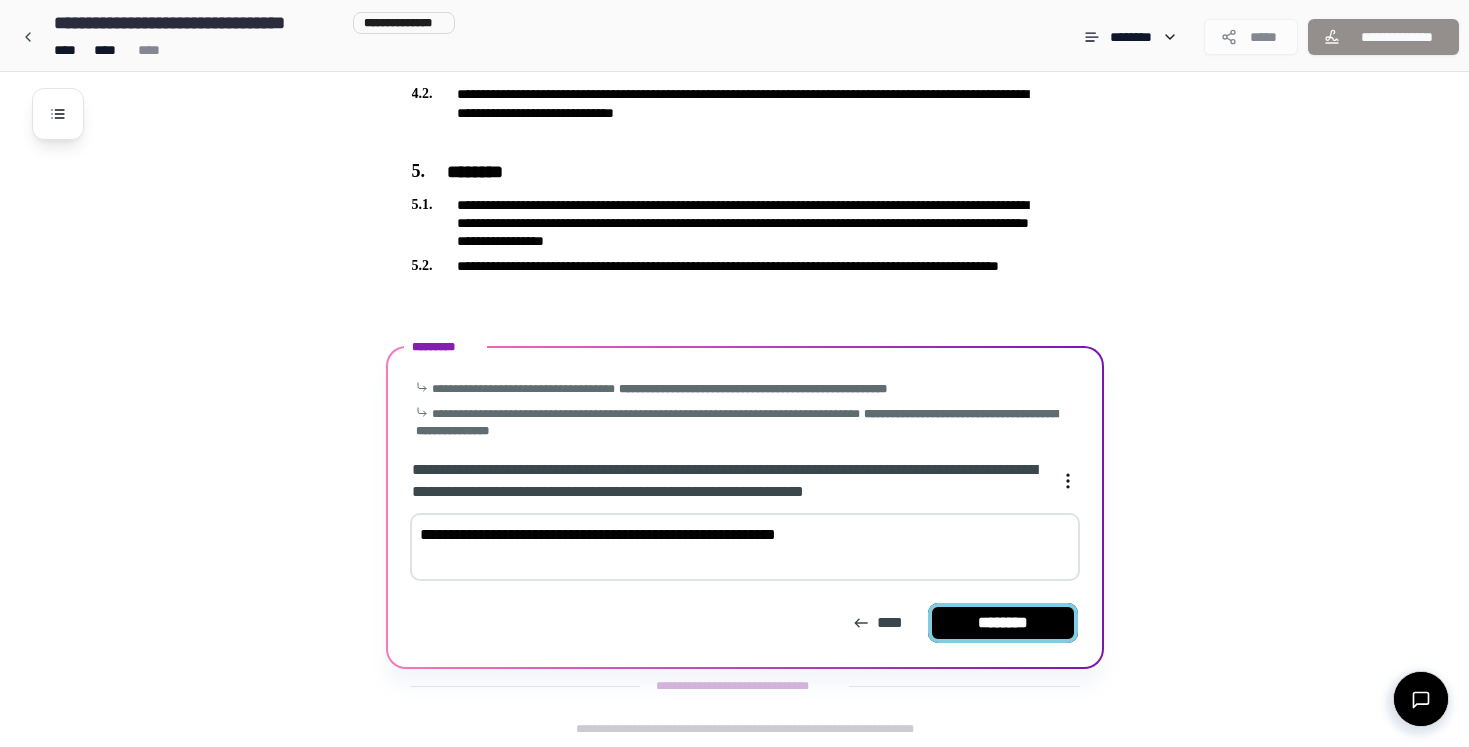 type on "**********" 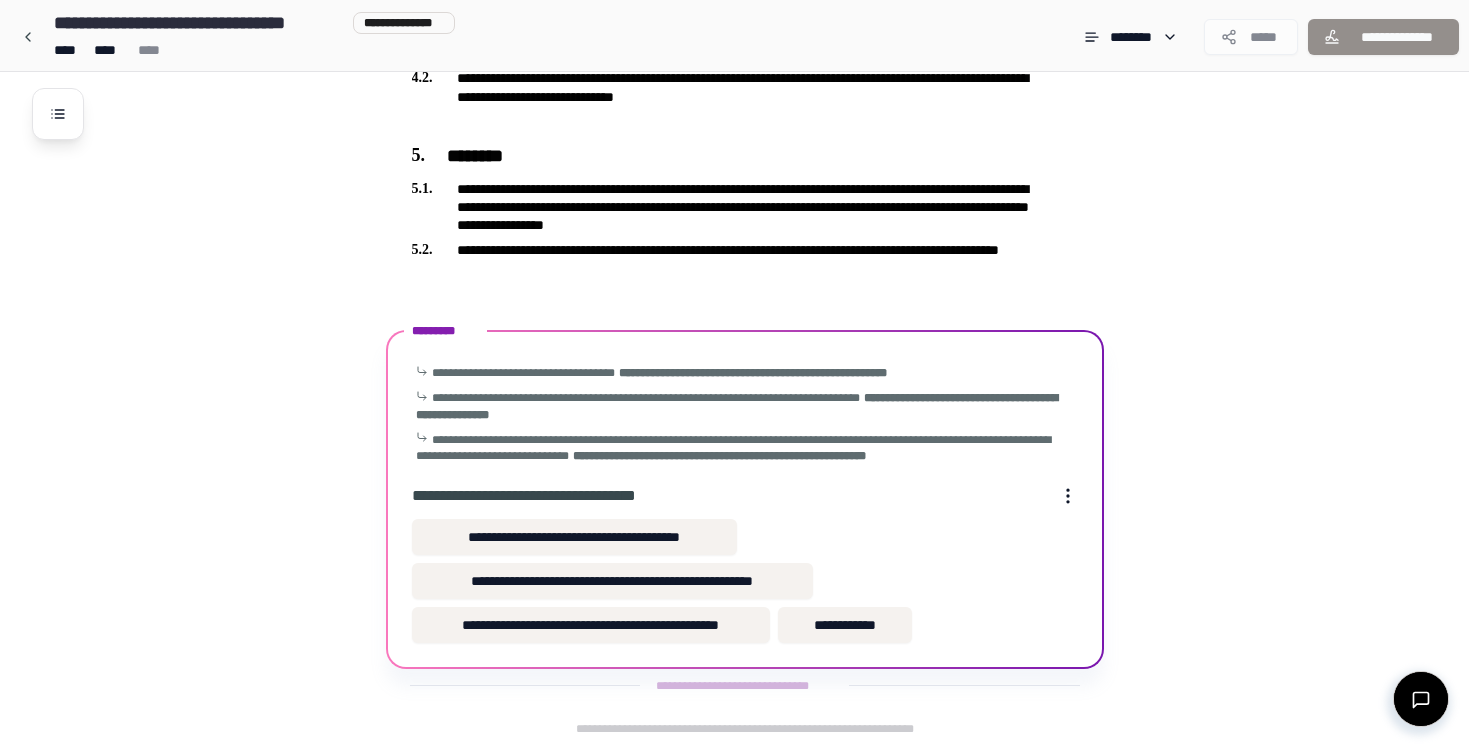 scroll, scrollTop: 996, scrollLeft: 0, axis: vertical 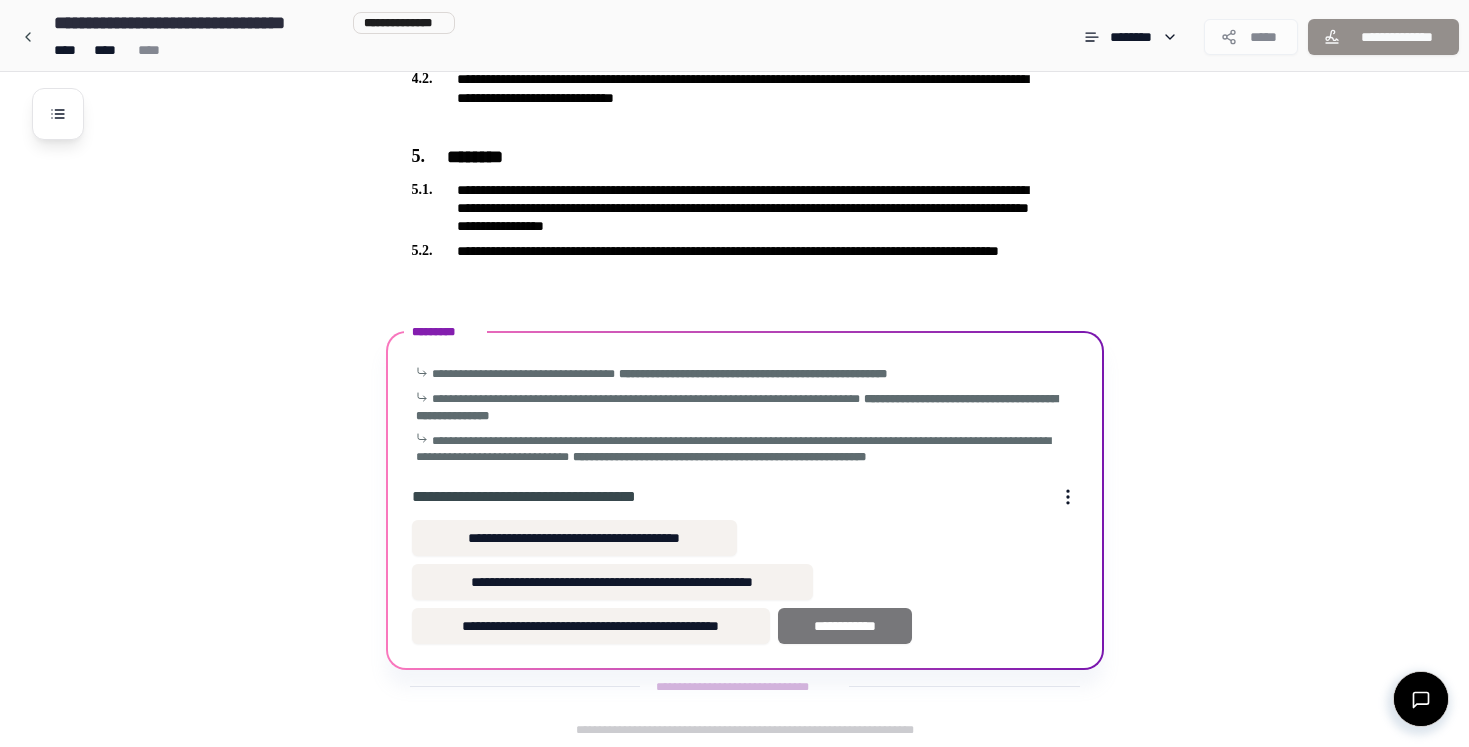 click on "**********" at bounding box center (845, 626) 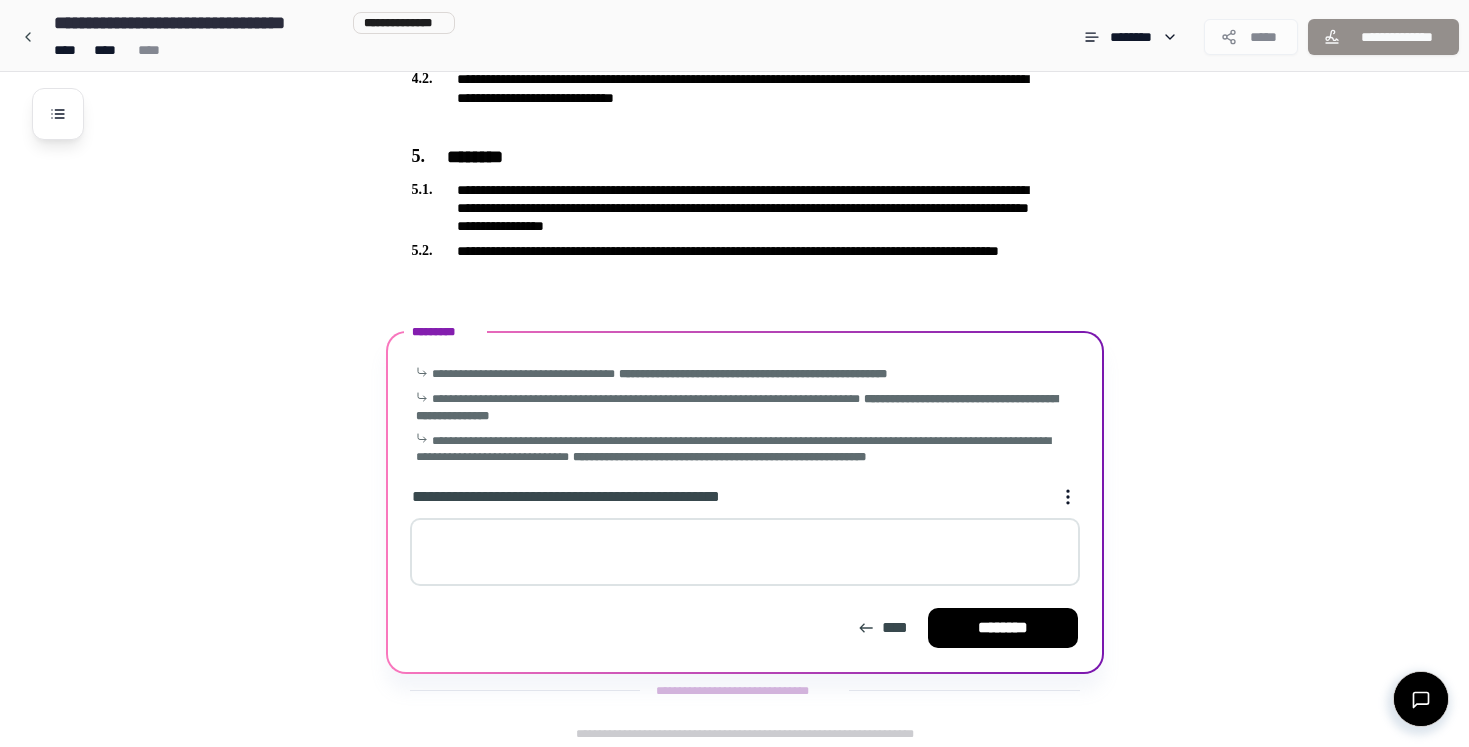 scroll, scrollTop: 1000, scrollLeft: 0, axis: vertical 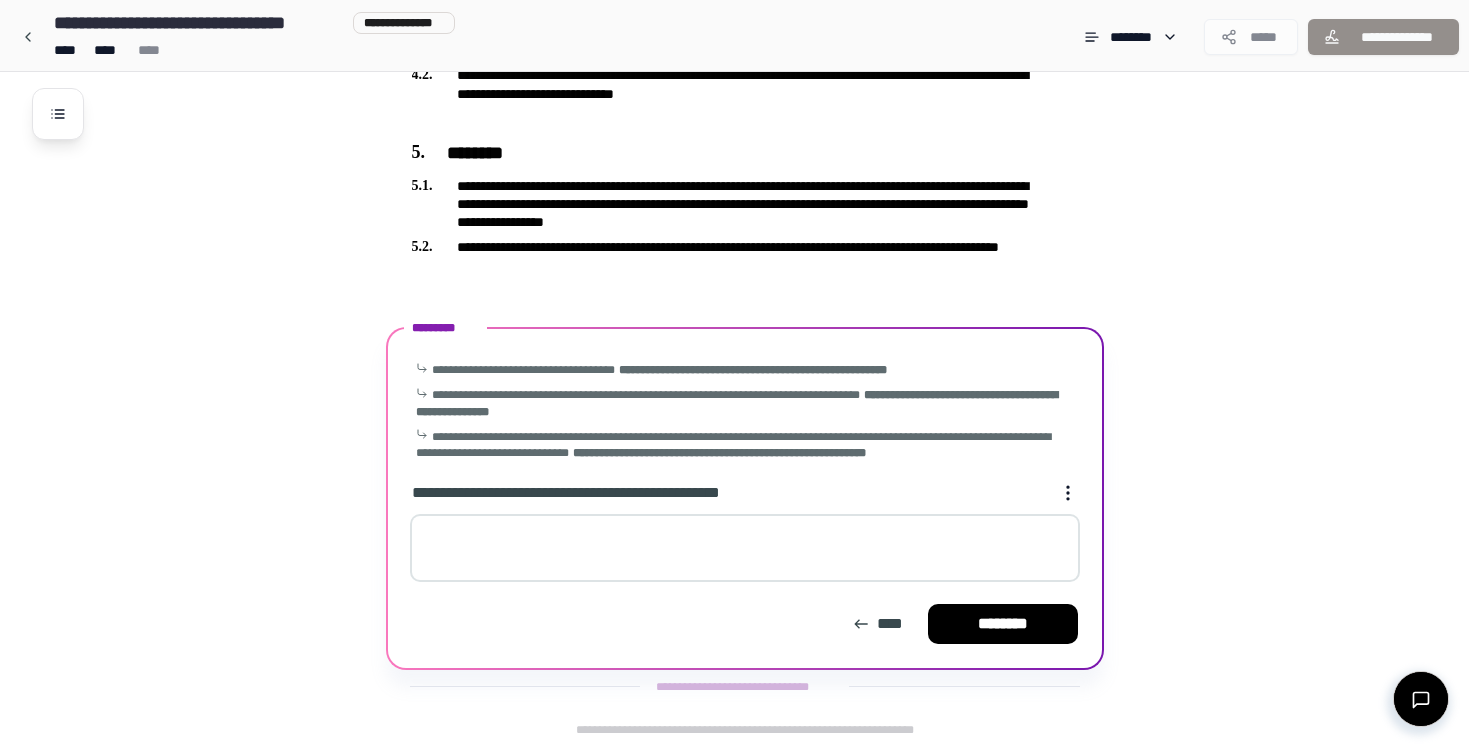click at bounding box center (745, 548) 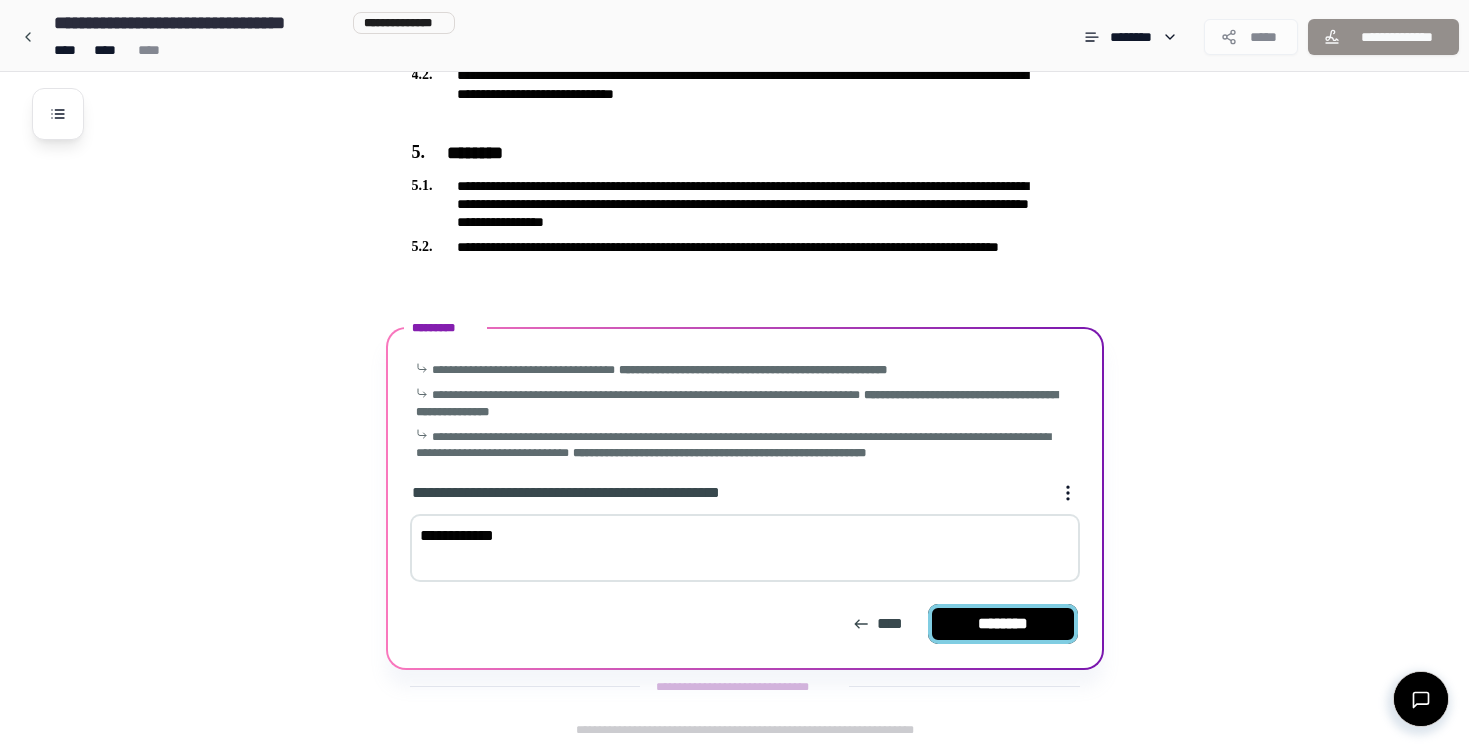 type on "**********" 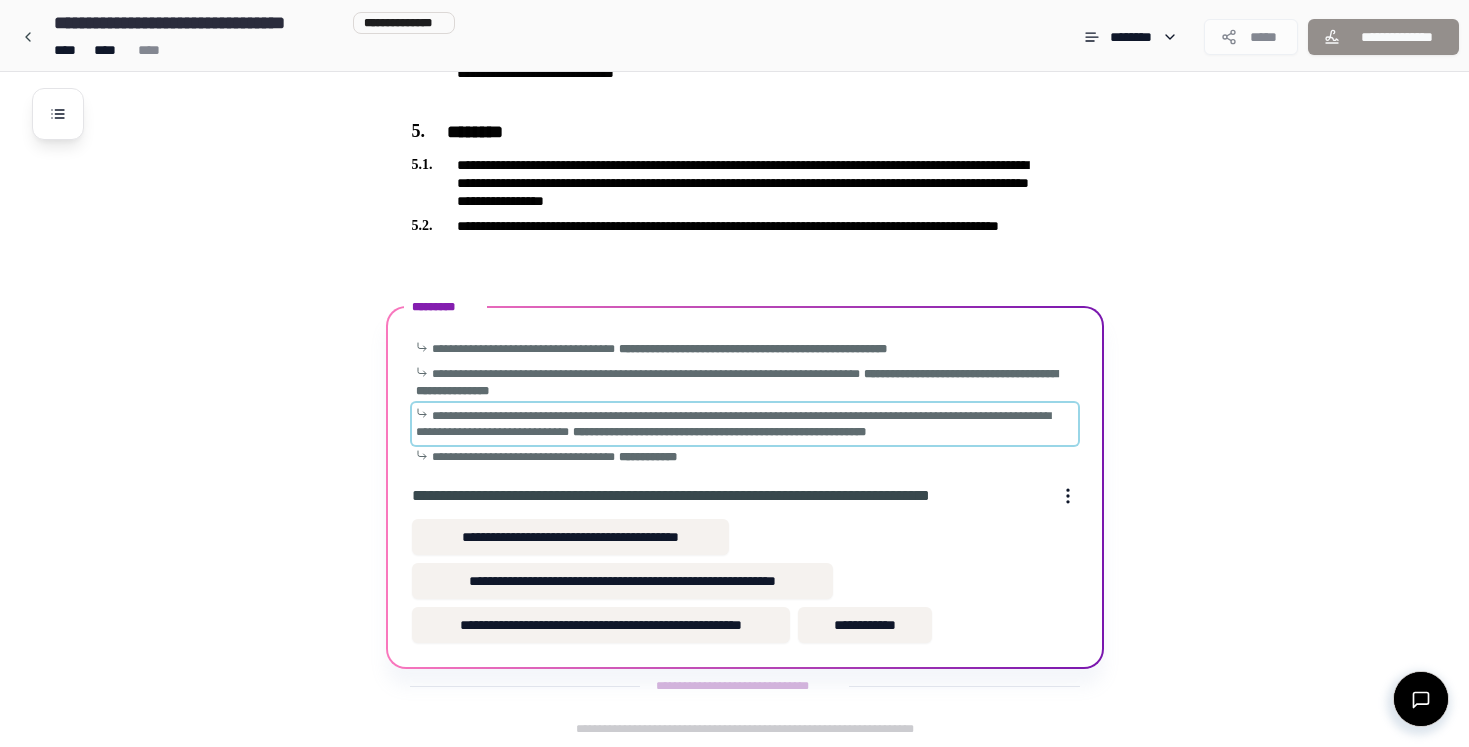 scroll, scrollTop: 1021, scrollLeft: 0, axis: vertical 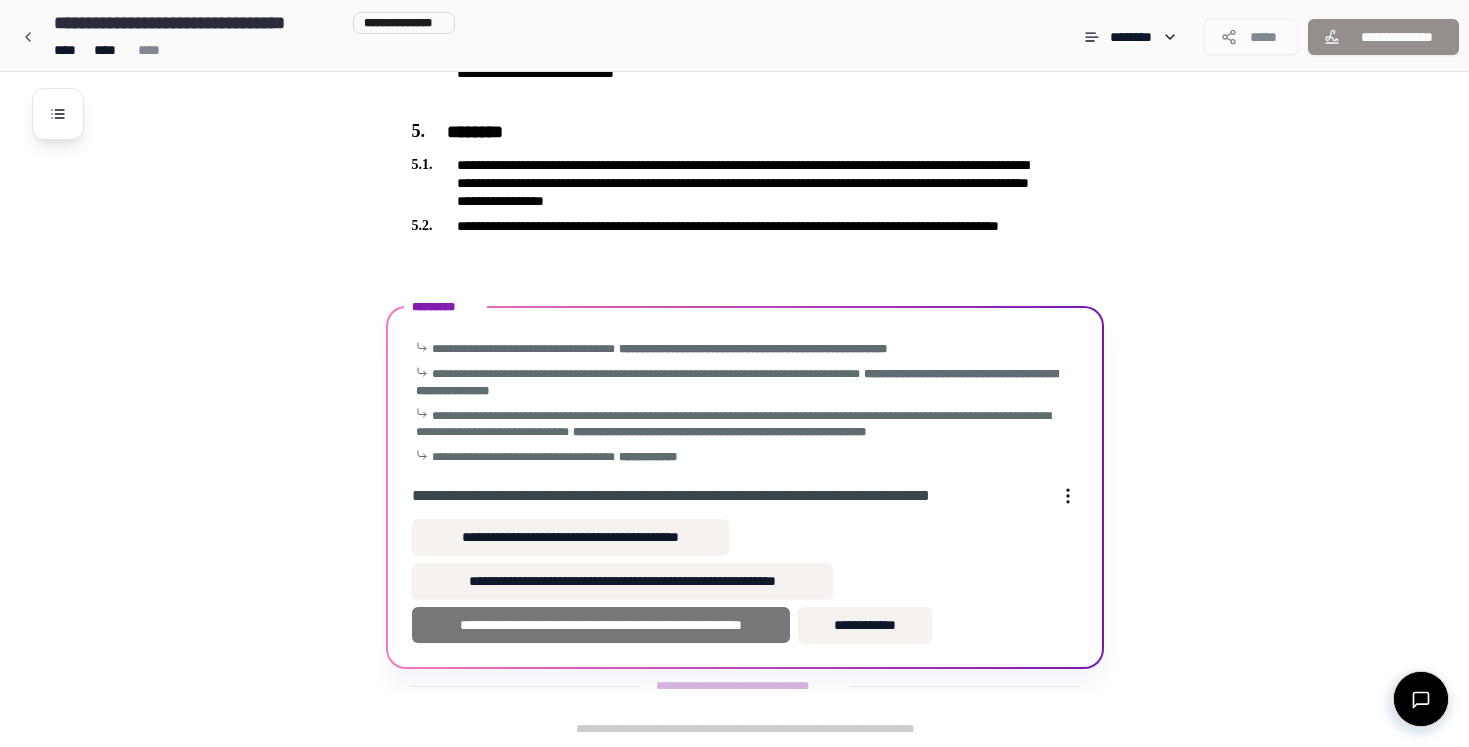 click on "**********" at bounding box center (601, 625) 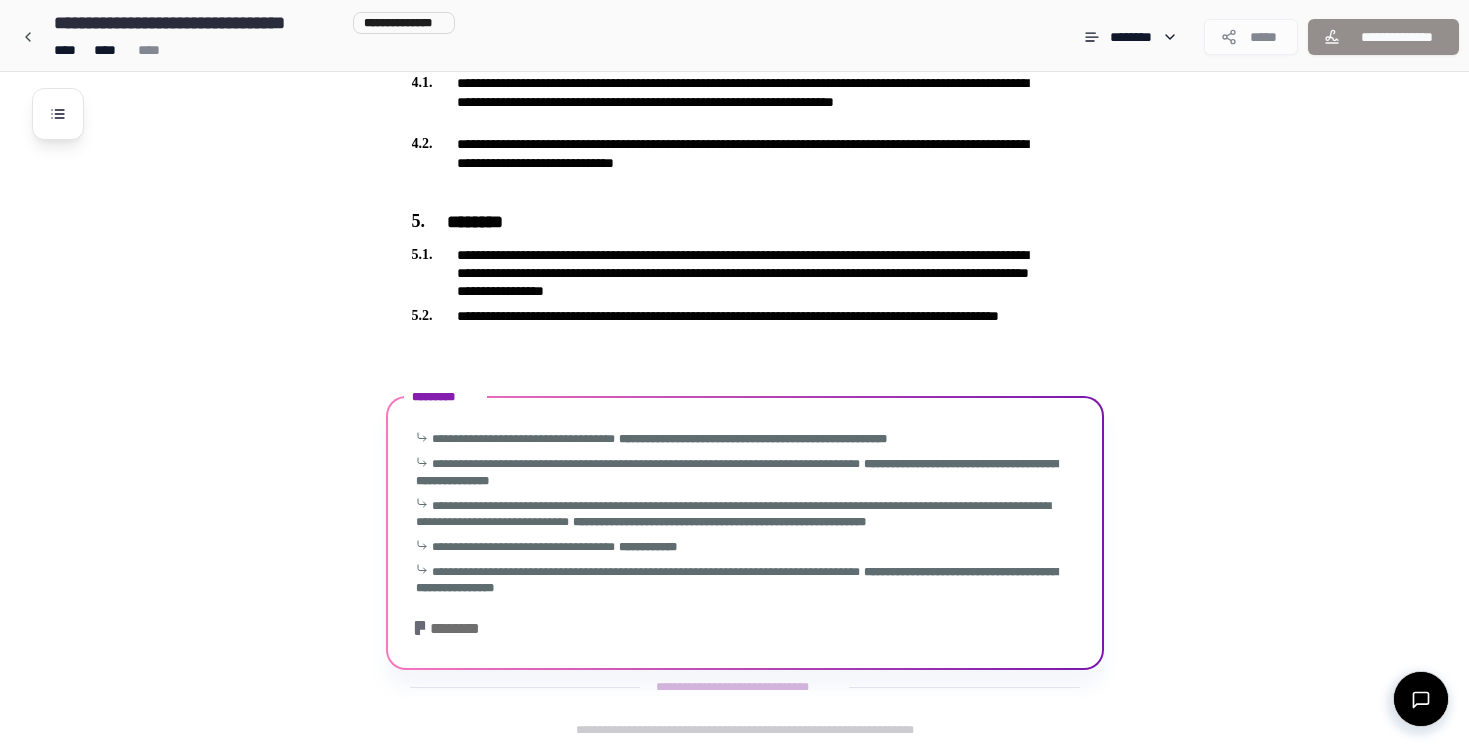 scroll, scrollTop: 1038, scrollLeft: 0, axis: vertical 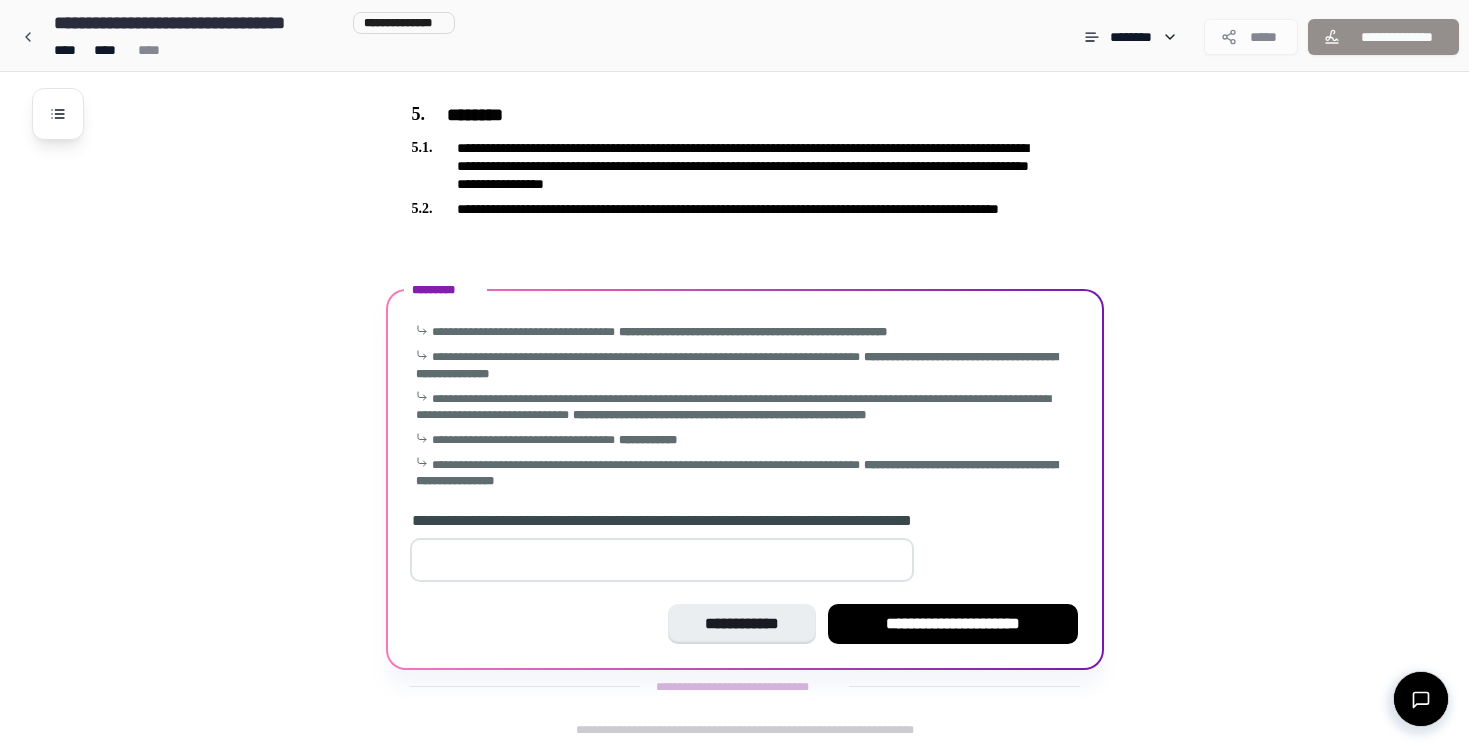 click at bounding box center [662, 560] 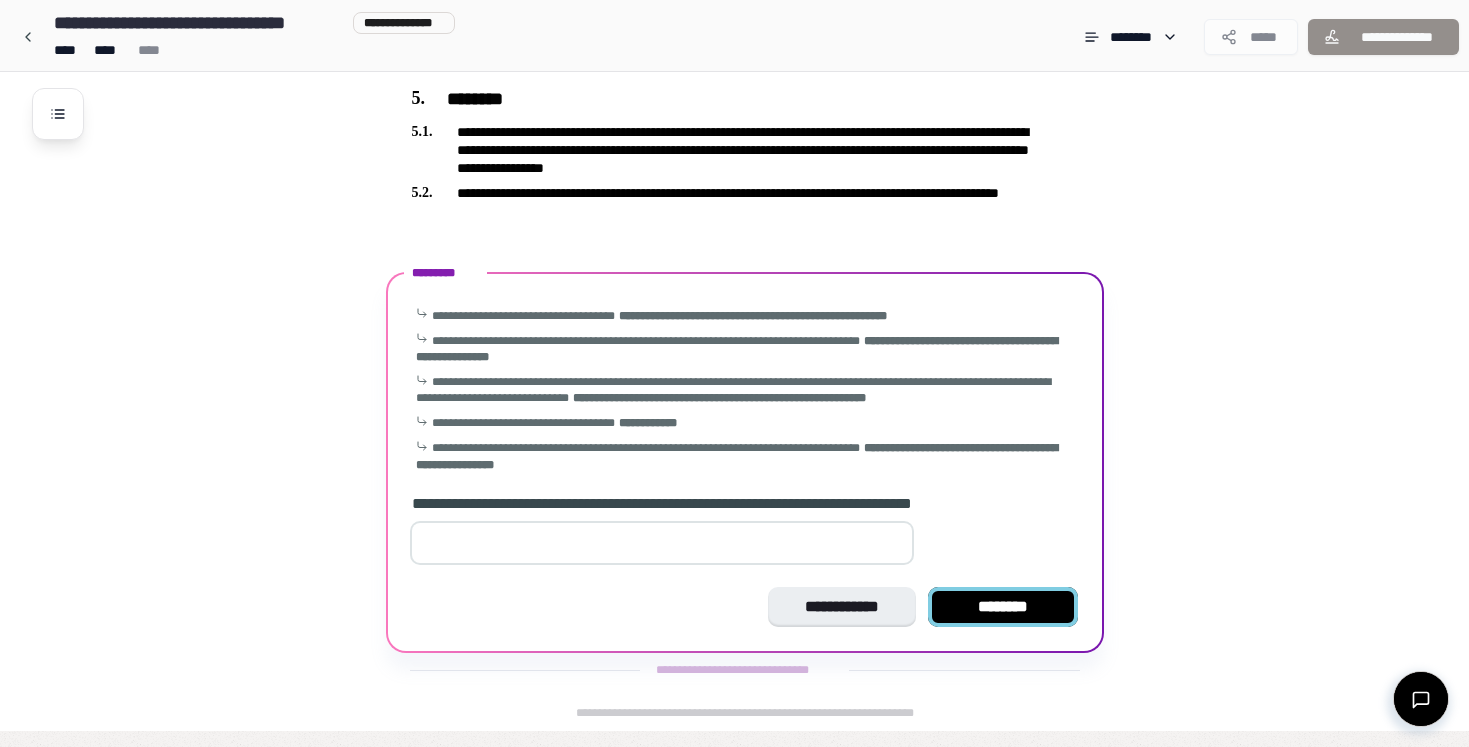 type on "*" 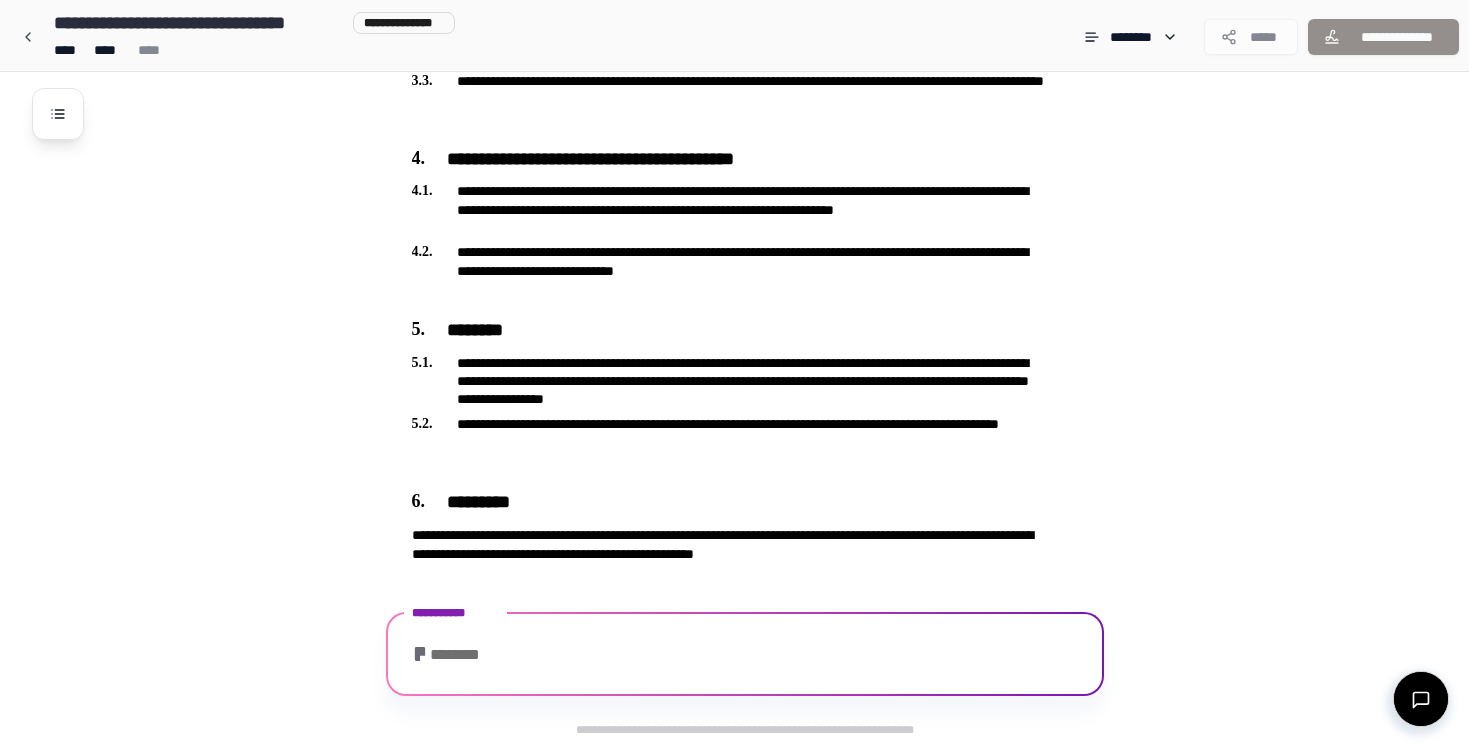 scroll, scrollTop: 957, scrollLeft: 0, axis: vertical 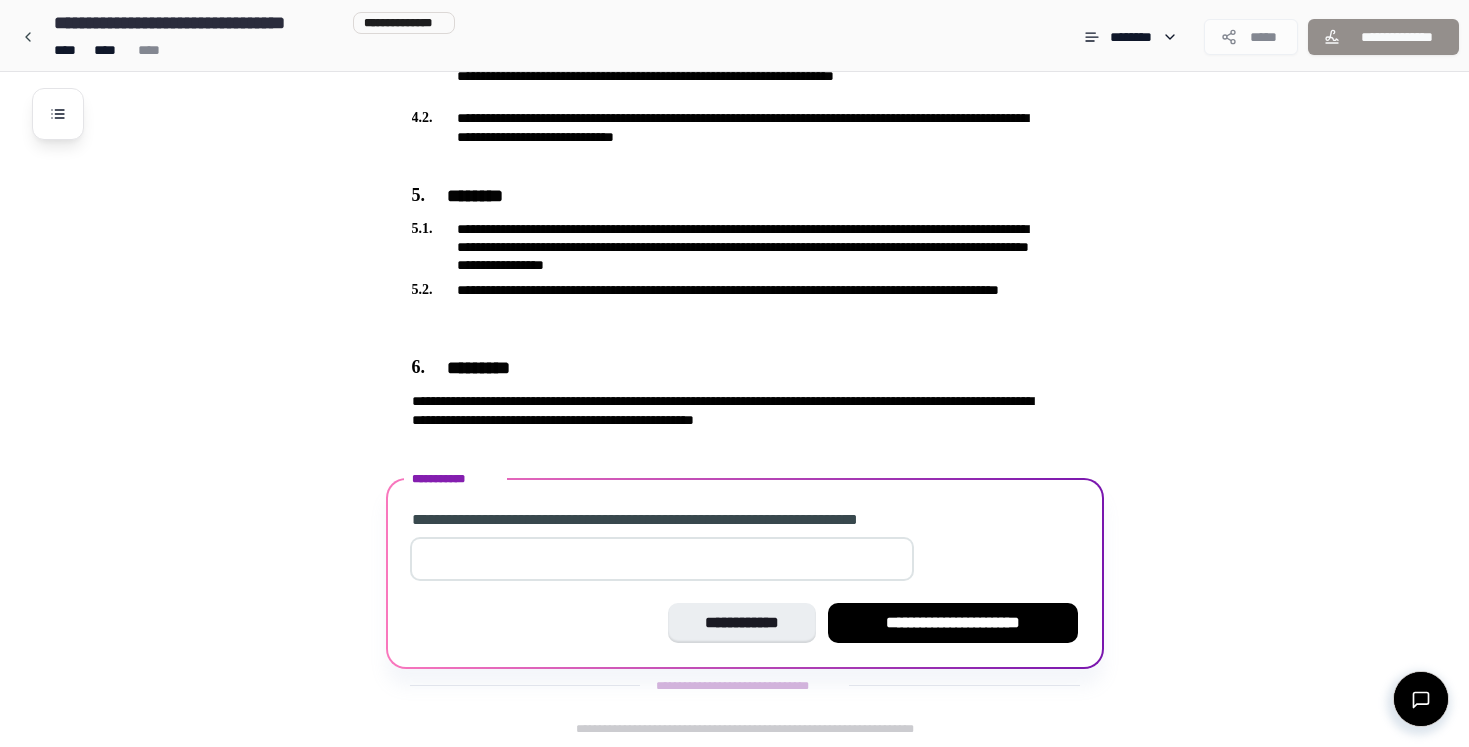 click at bounding box center (662, 559) 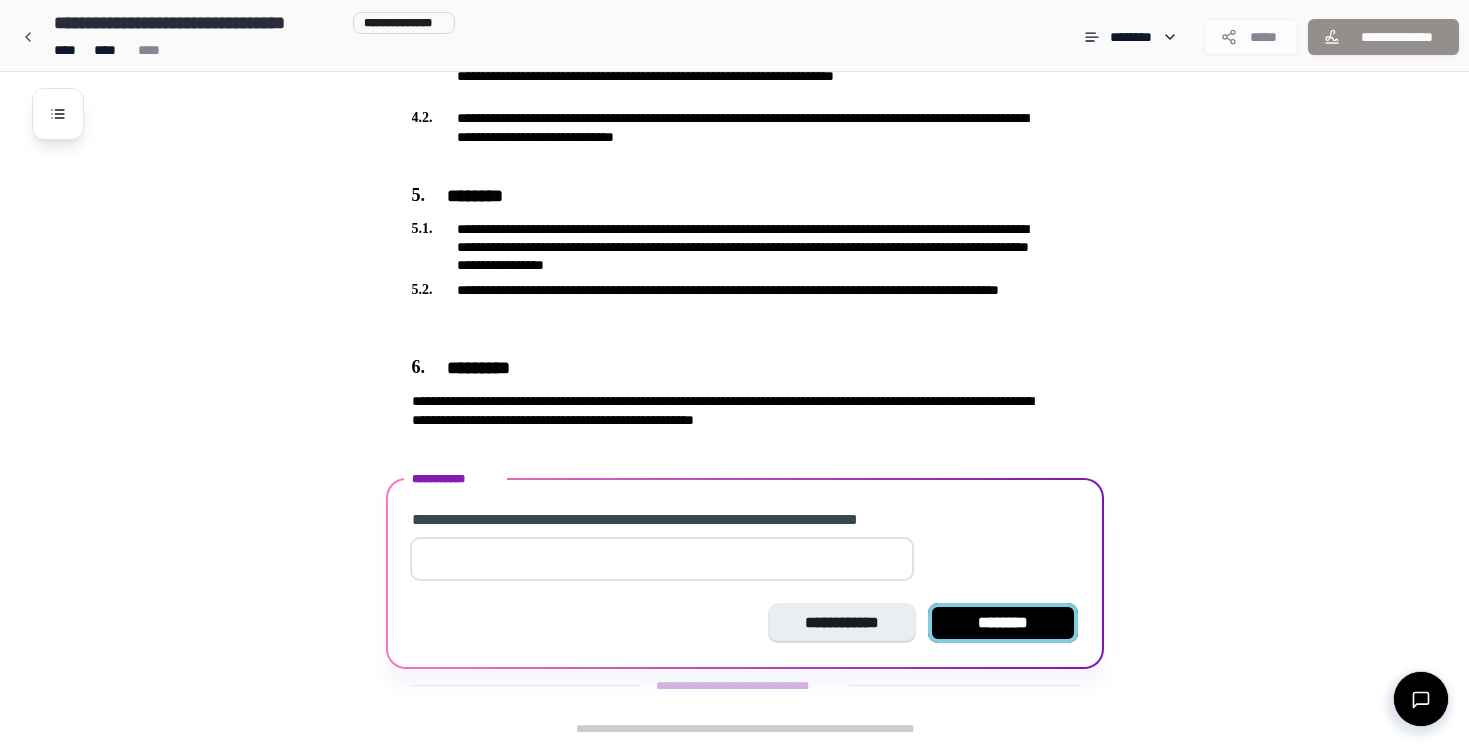 type on "*****" 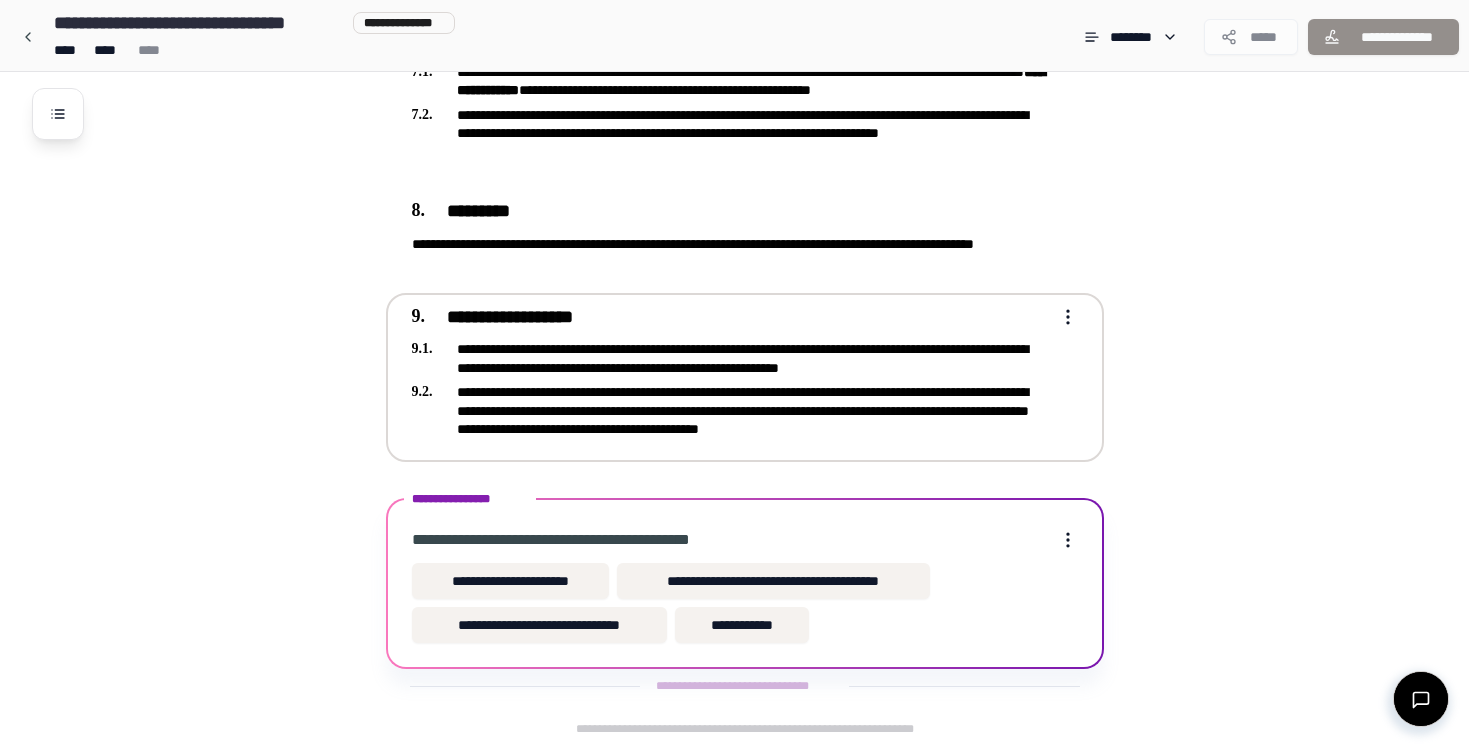 scroll, scrollTop: 1391, scrollLeft: 0, axis: vertical 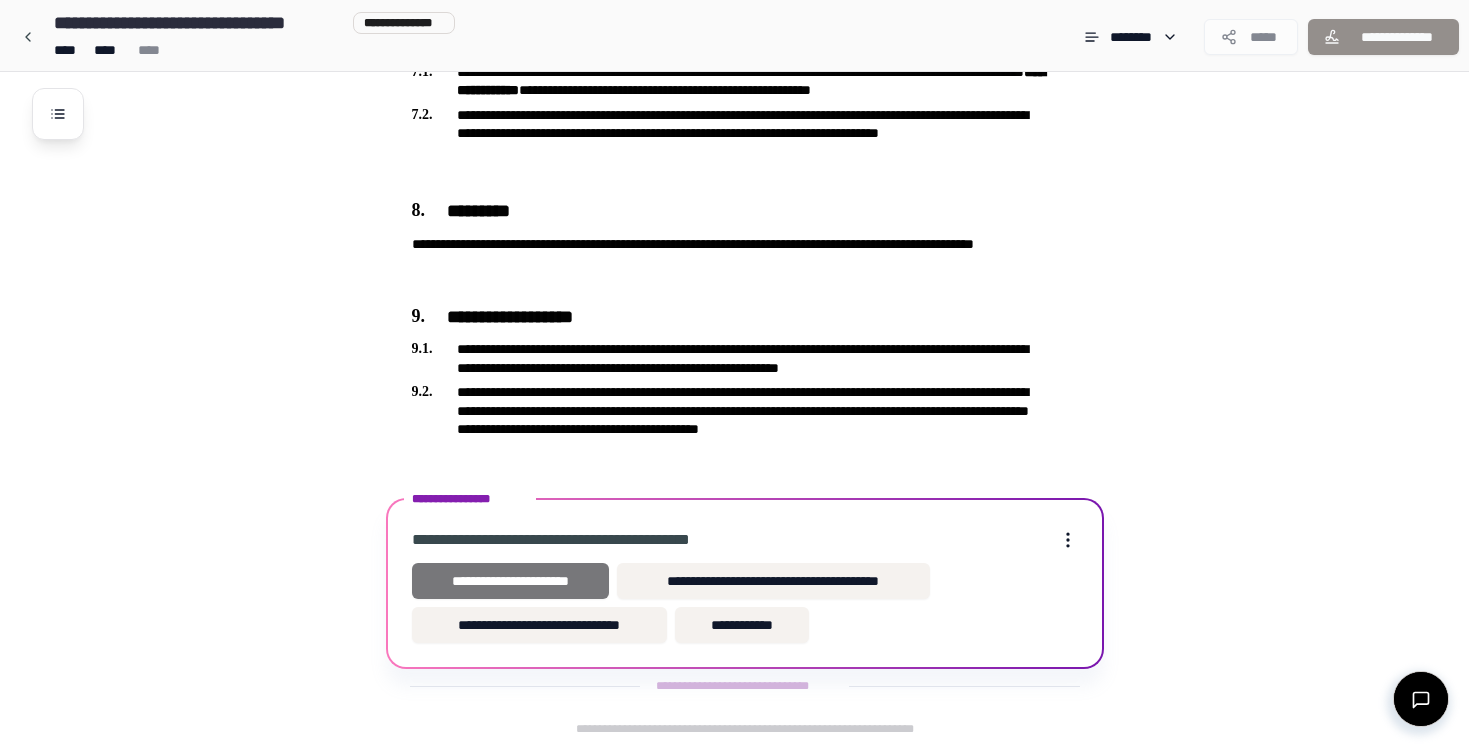 click on "**********" at bounding box center [510, 581] 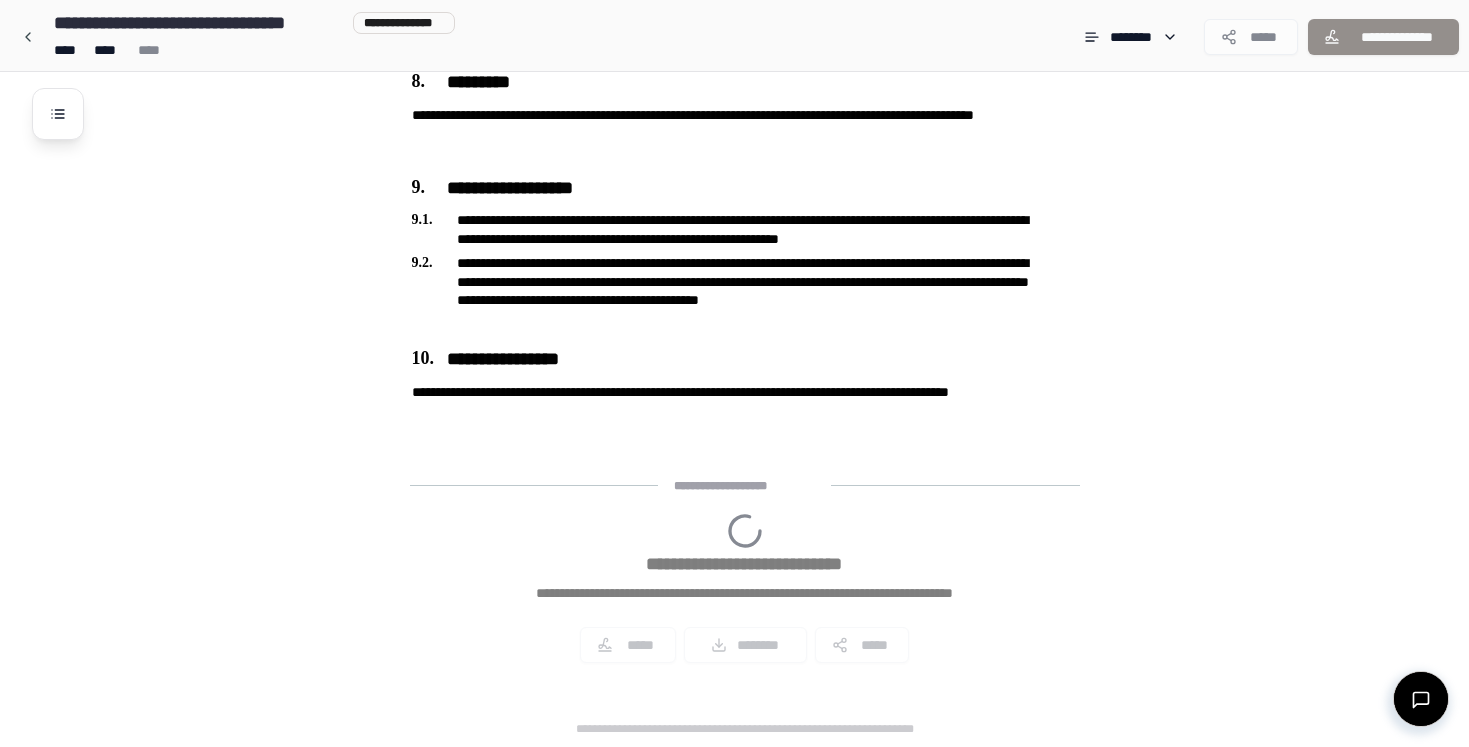 scroll, scrollTop: 1654, scrollLeft: 0, axis: vertical 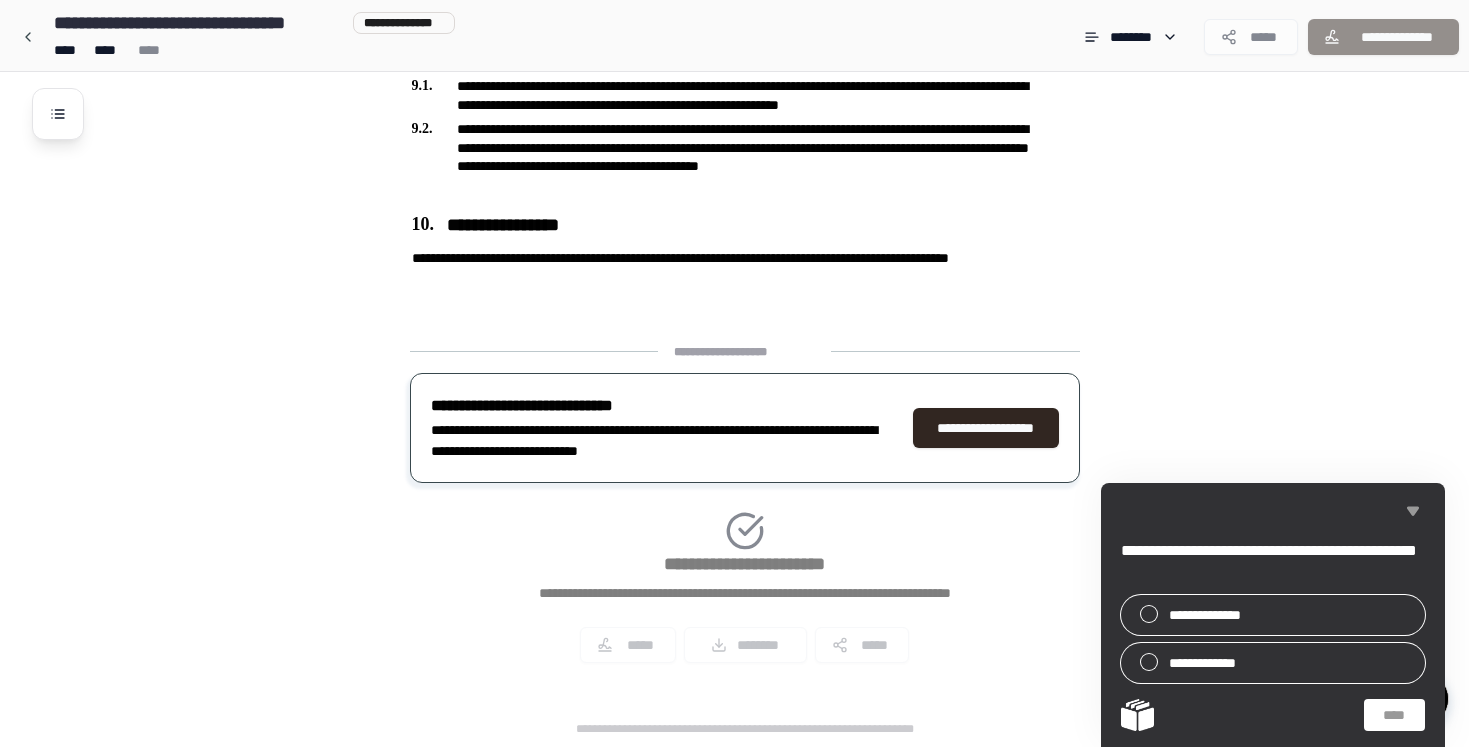 click 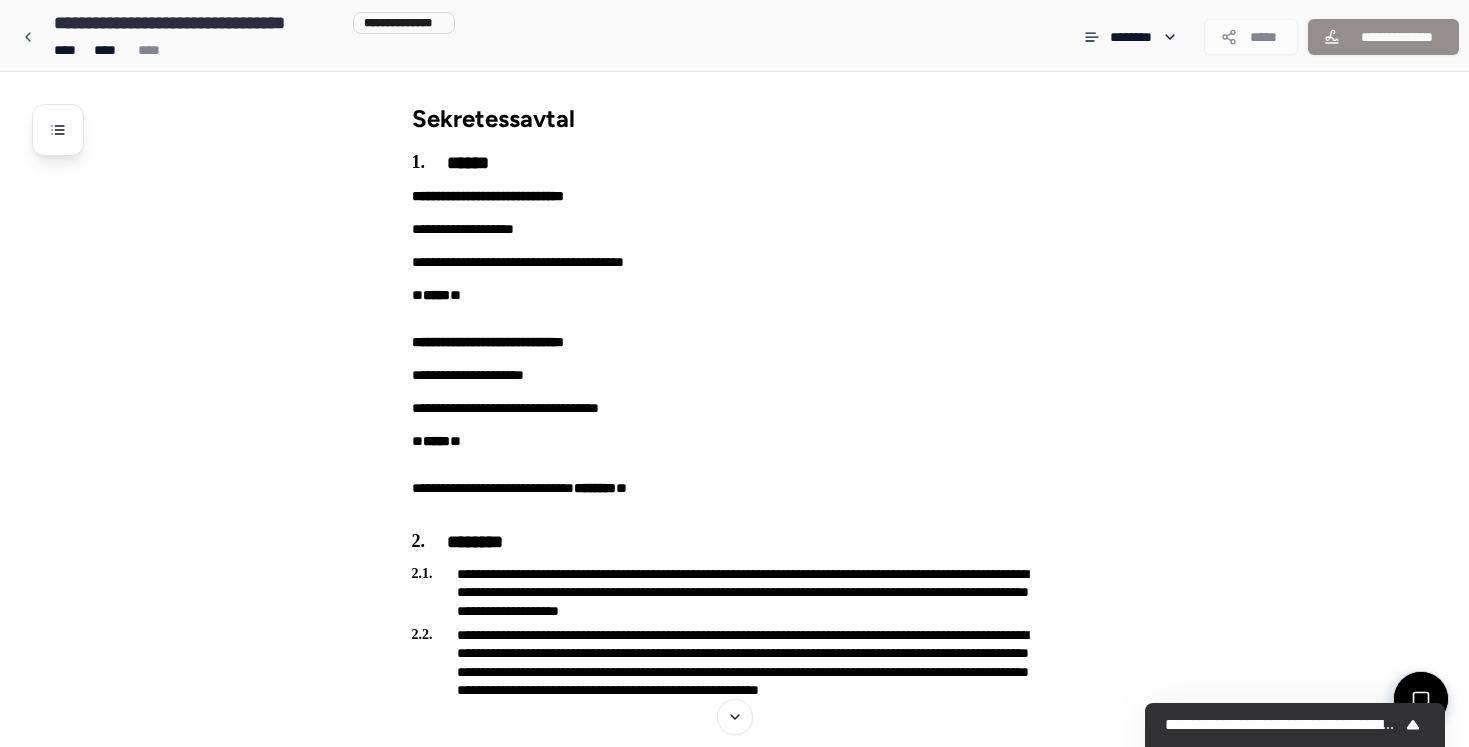 scroll, scrollTop: 0, scrollLeft: 0, axis: both 